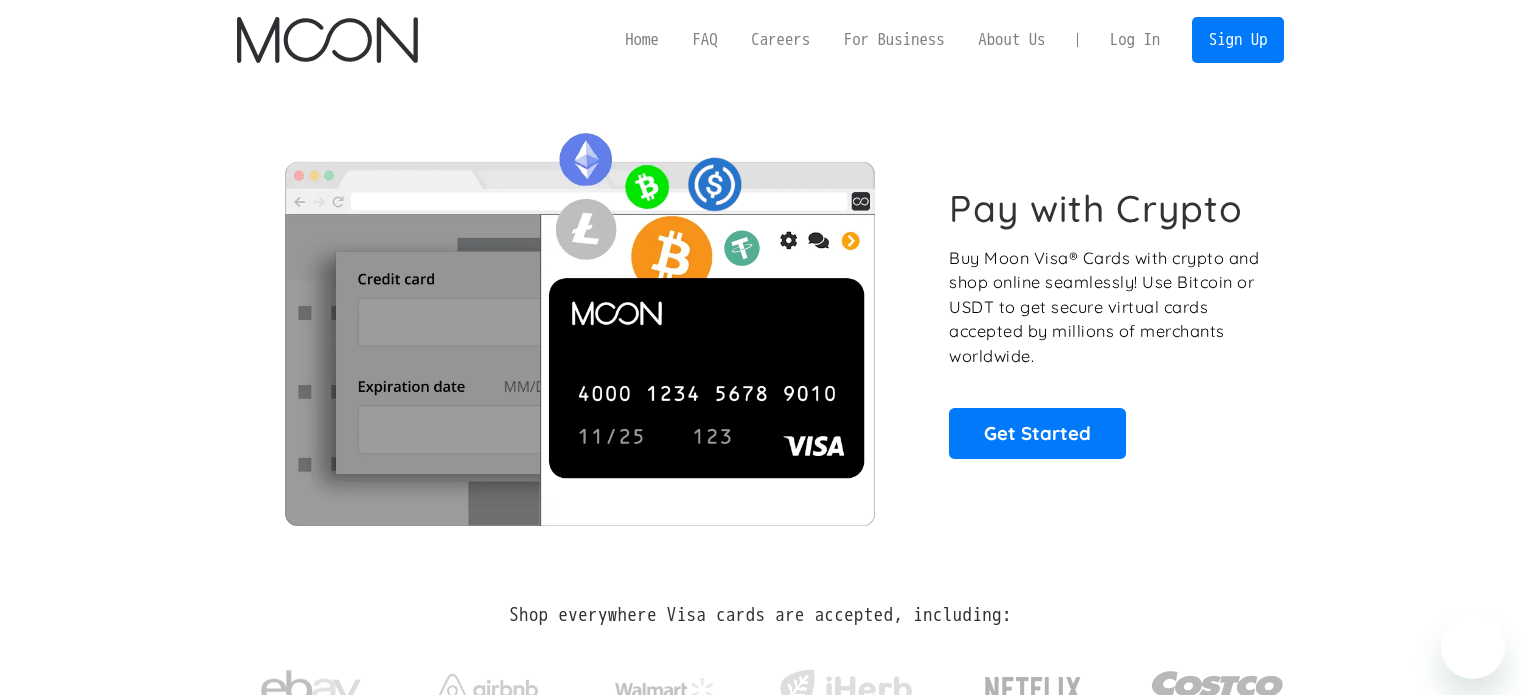 scroll, scrollTop: 0, scrollLeft: 0, axis: both 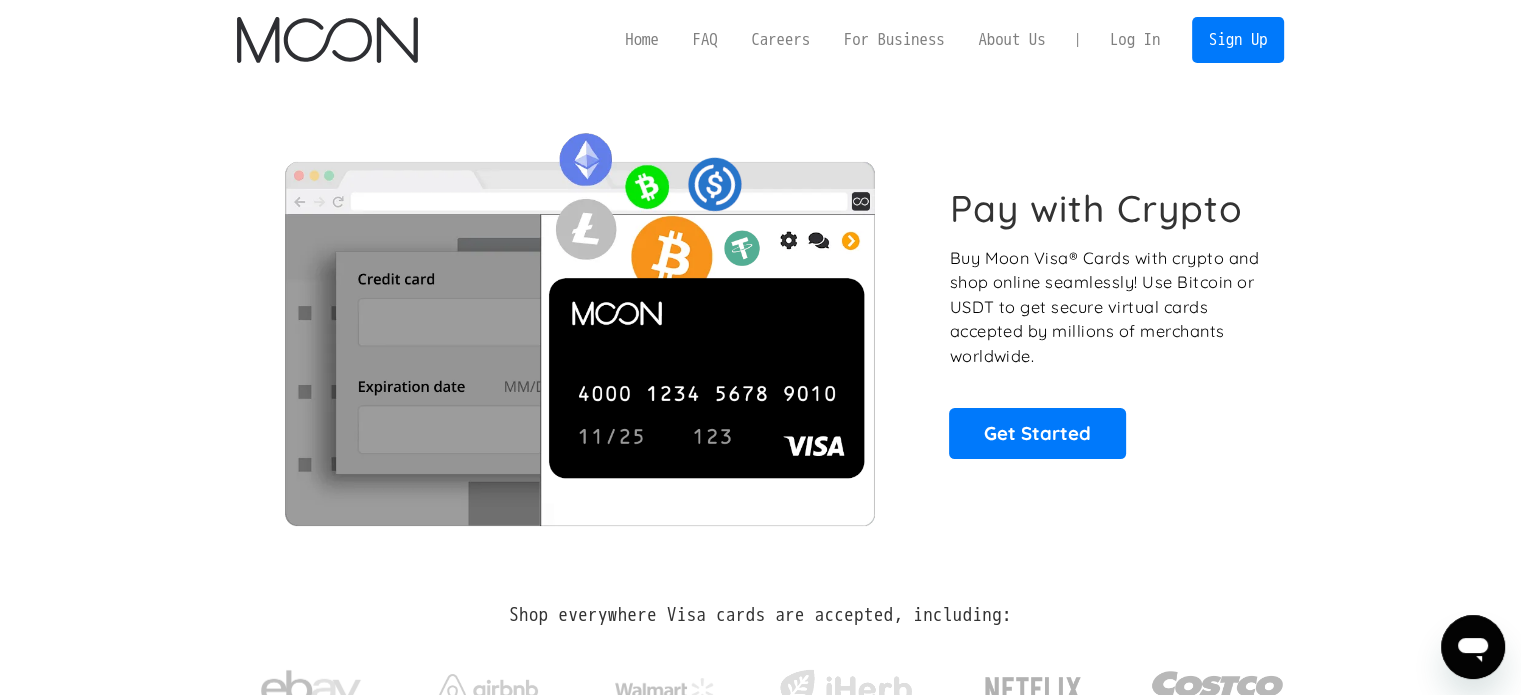 click on "Log In" at bounding box center [1135, 40] 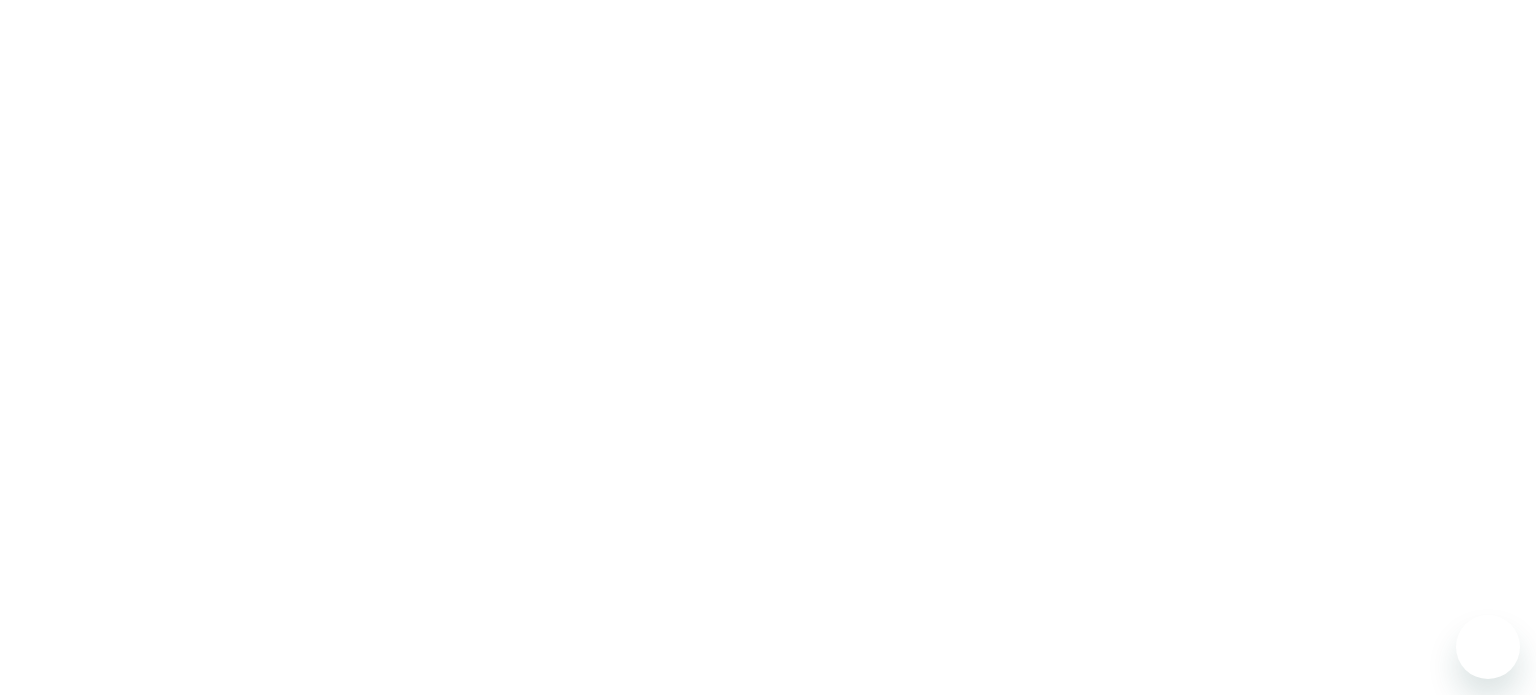 scroll, scrollTop: 0, scrollLeft: 0, axis: both 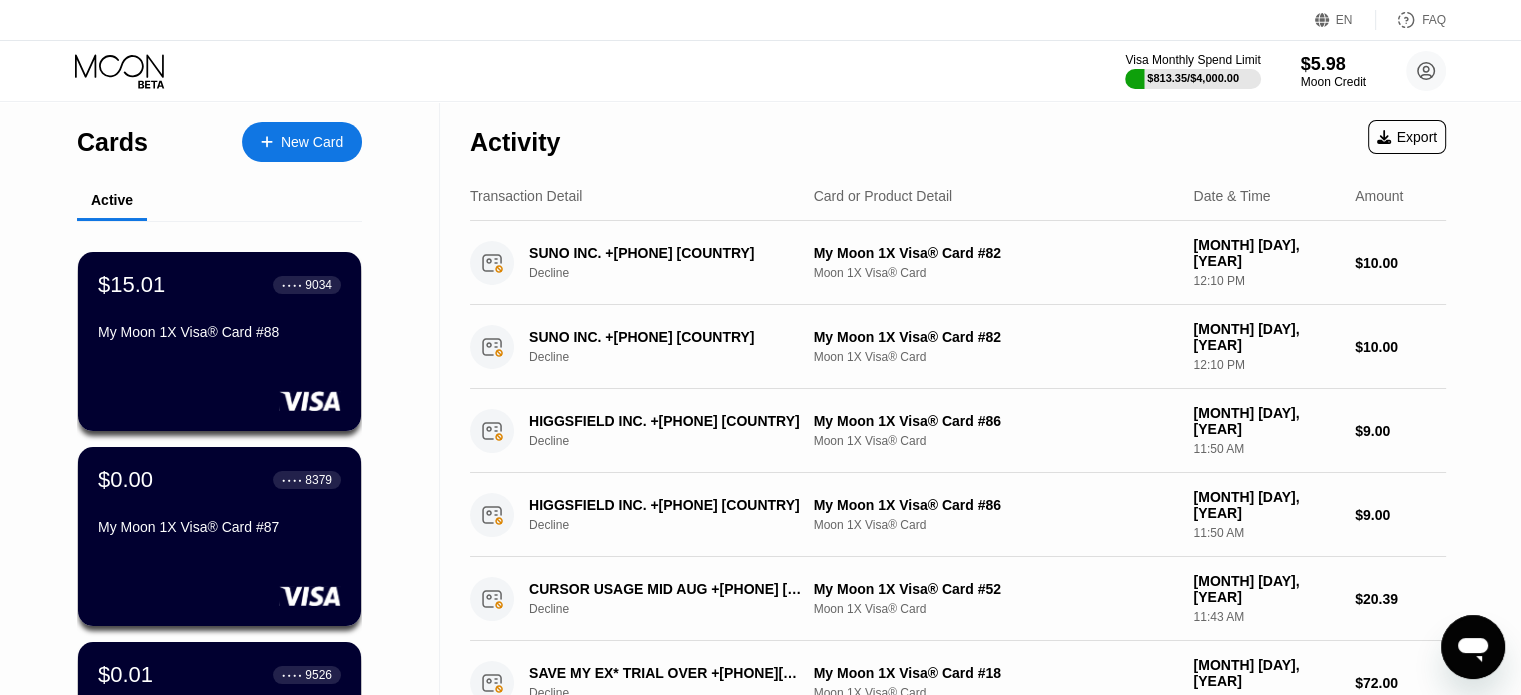 click on "Activity Export" at bounding box center (958, 137) 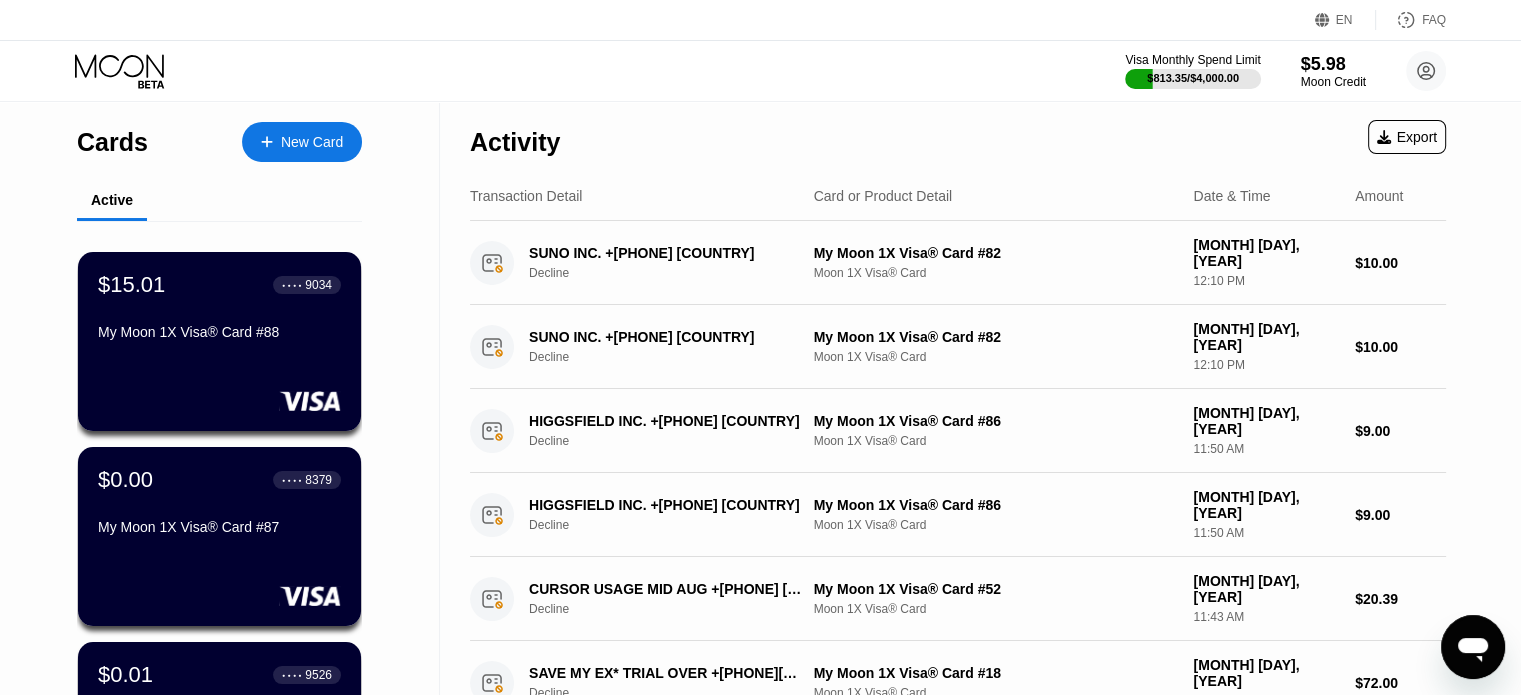 click on "Activity Export" at bounding box center [958, 137] 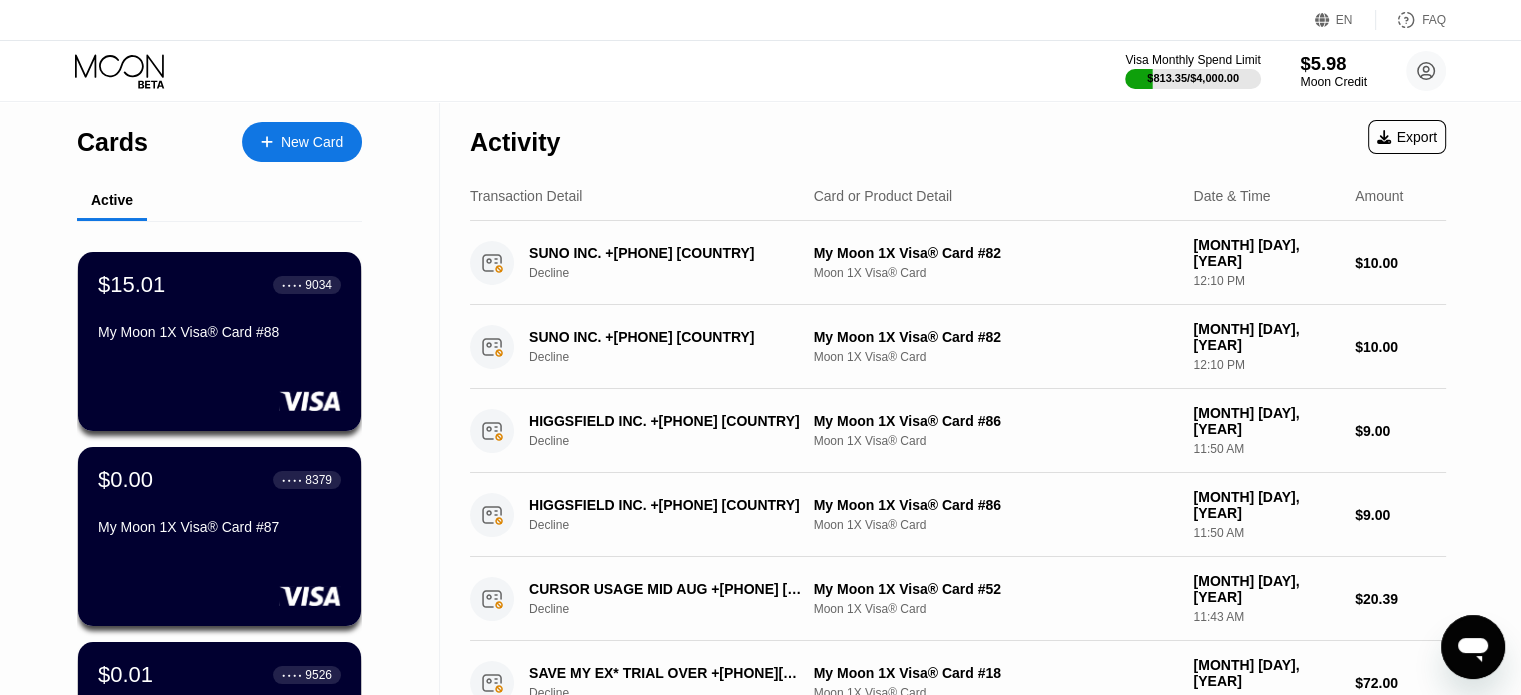 click on "$5.98" at bounding box center (1333, 63) 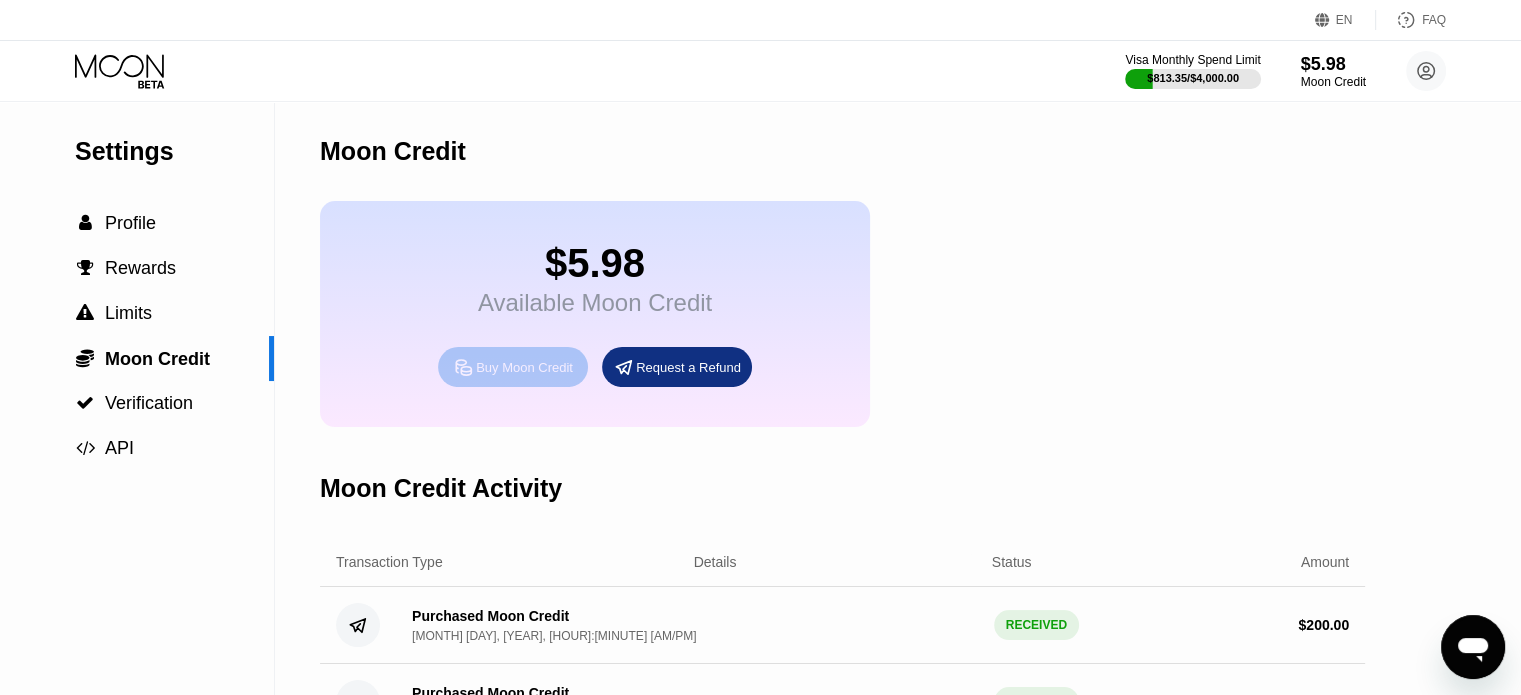 click on "Buy Moon Credit" at bounding box center [513, 367] 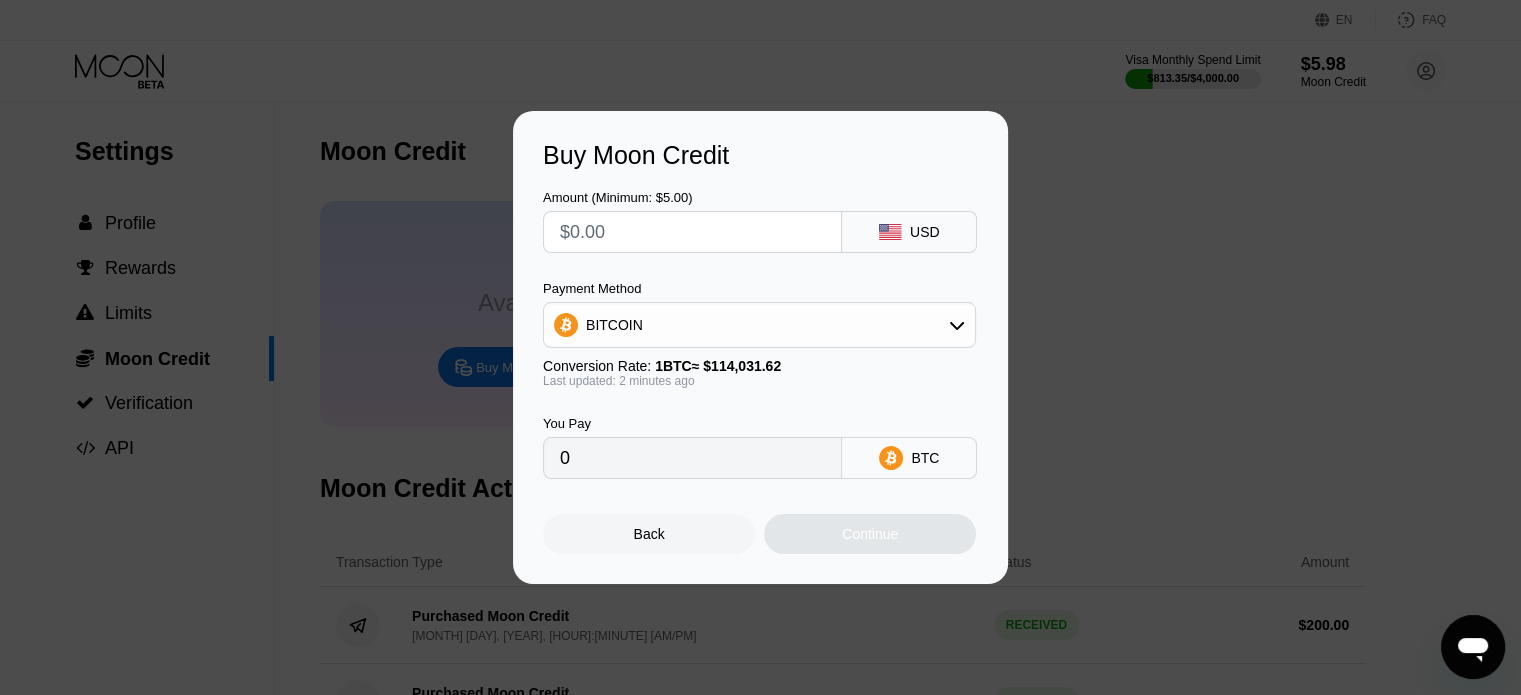 click on "BITCOIN" at bounding box center (759, 325) 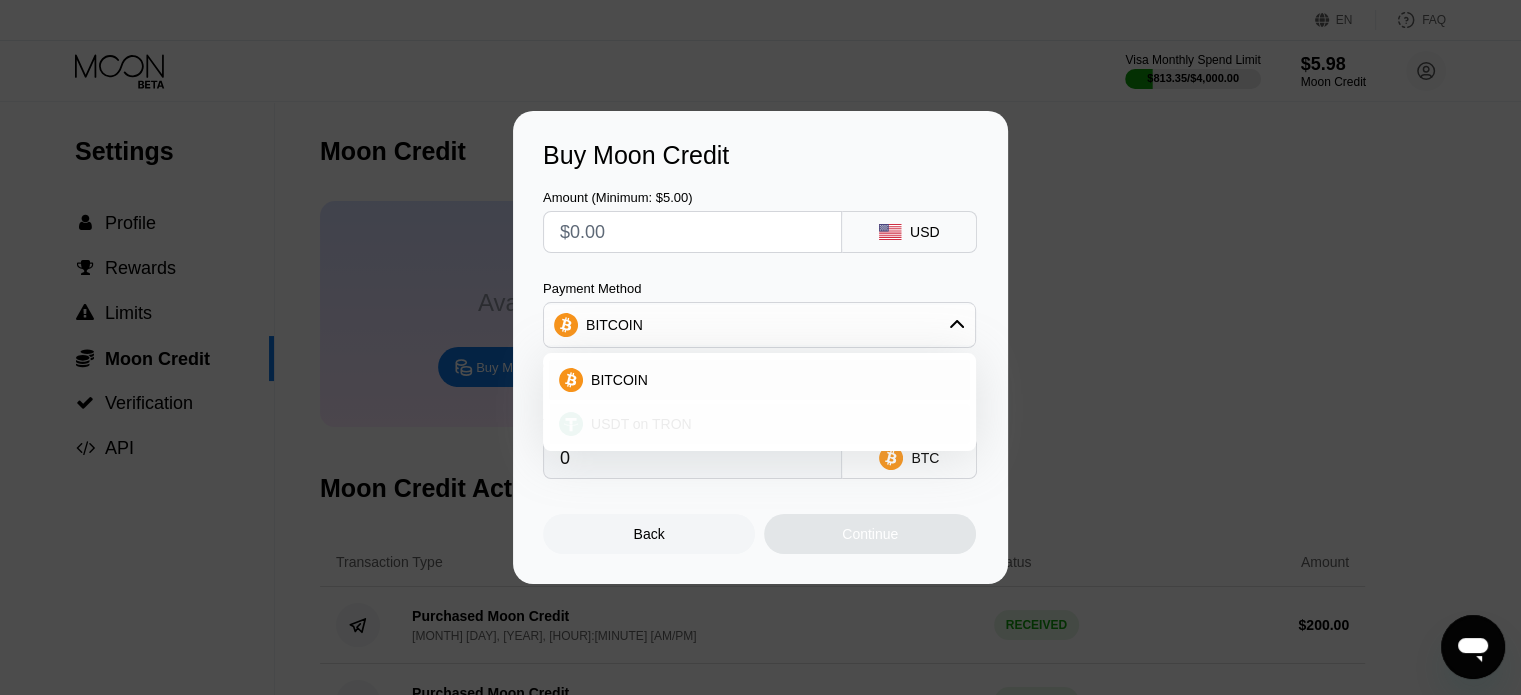 click on "USDT on TRON" at bounding box center (641, 424) 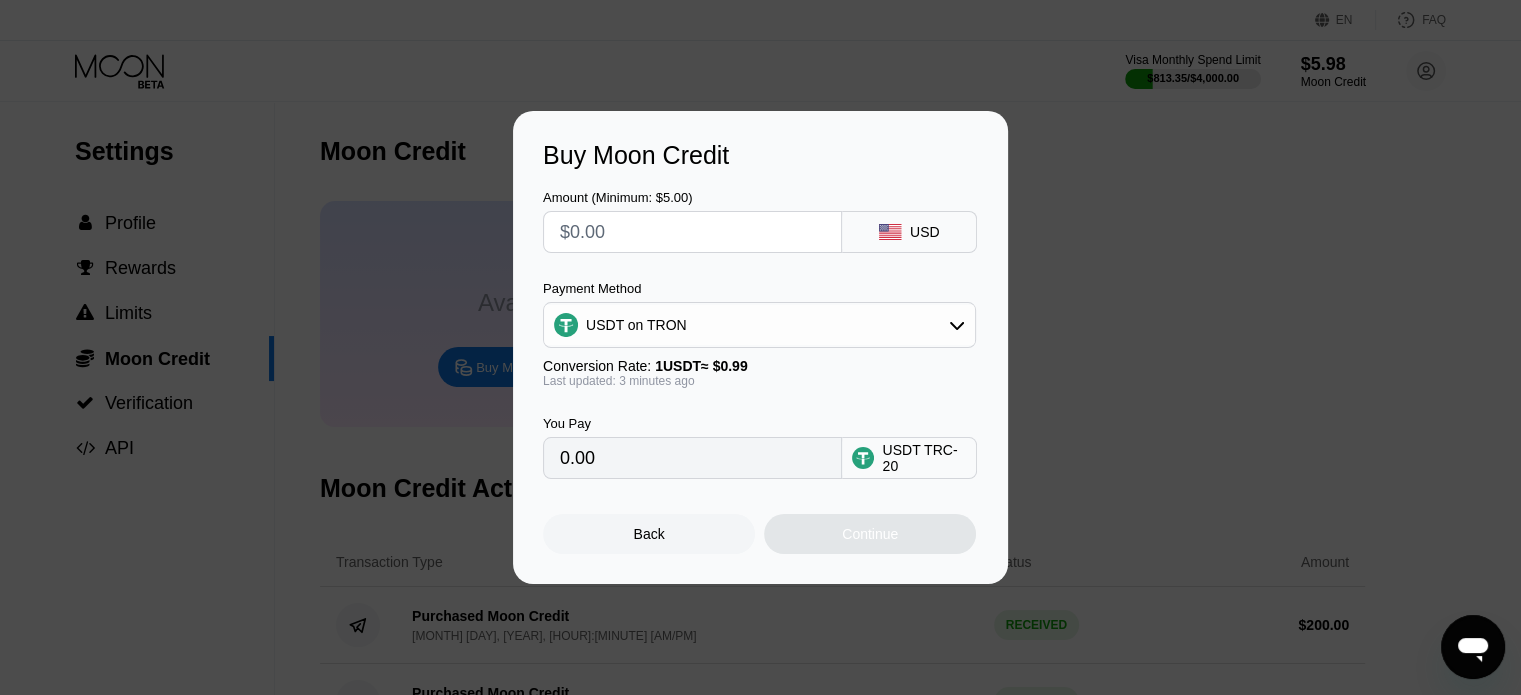 click at bounding box center [692, 232] 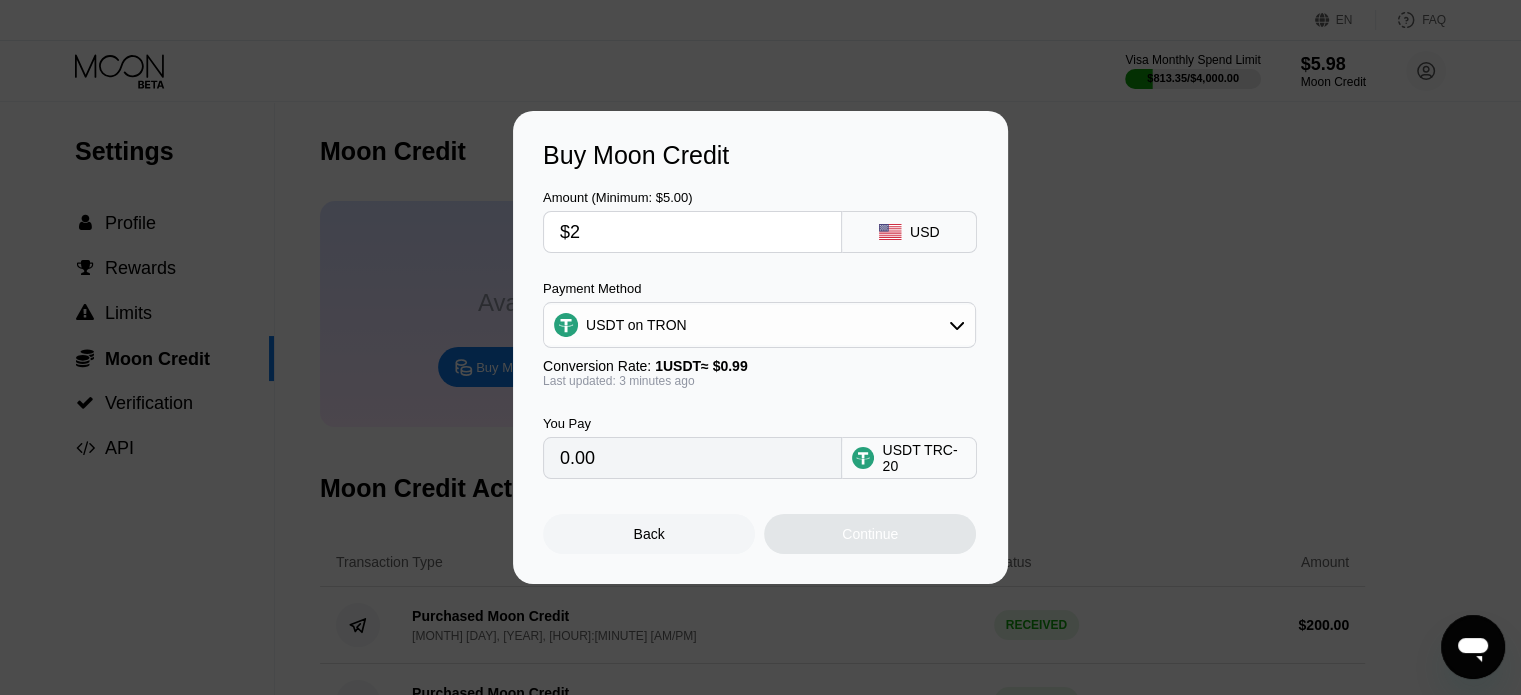 type on "$20" 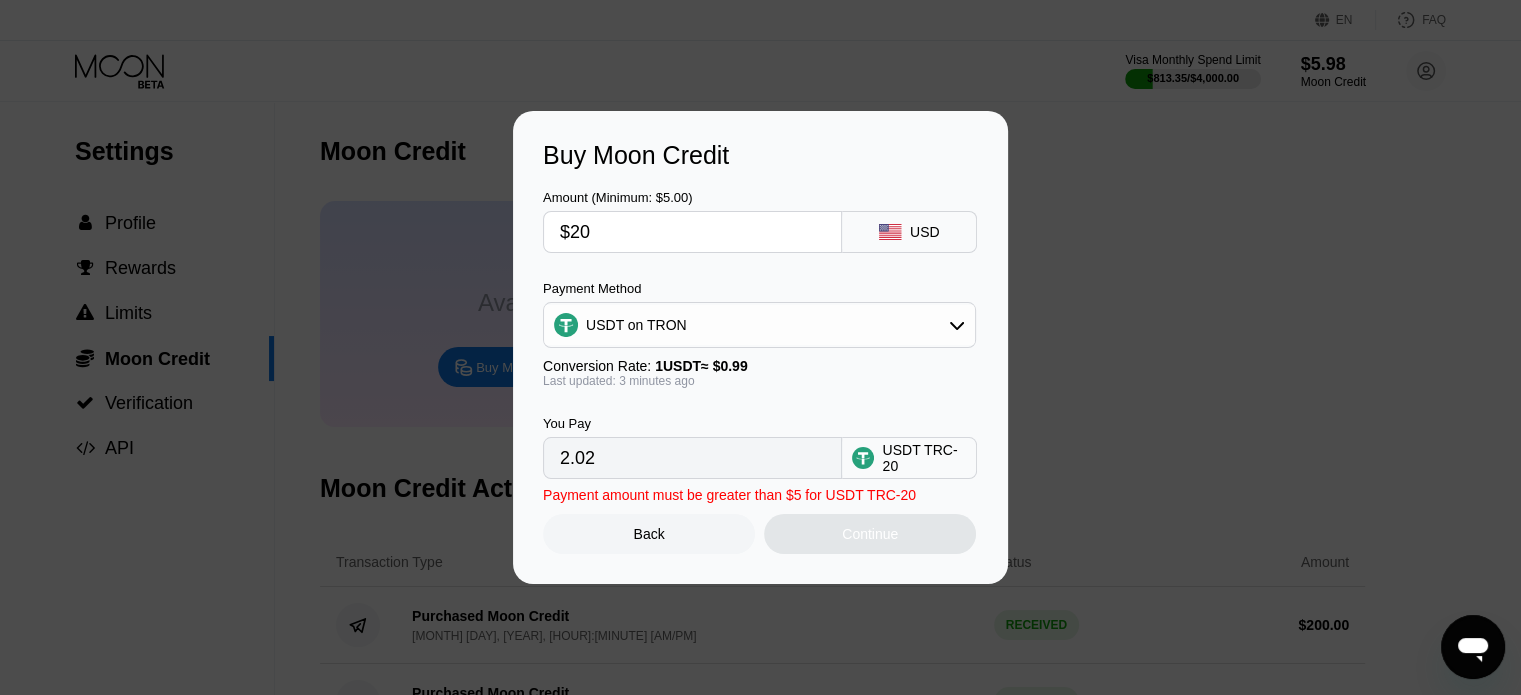 type on "20.20" 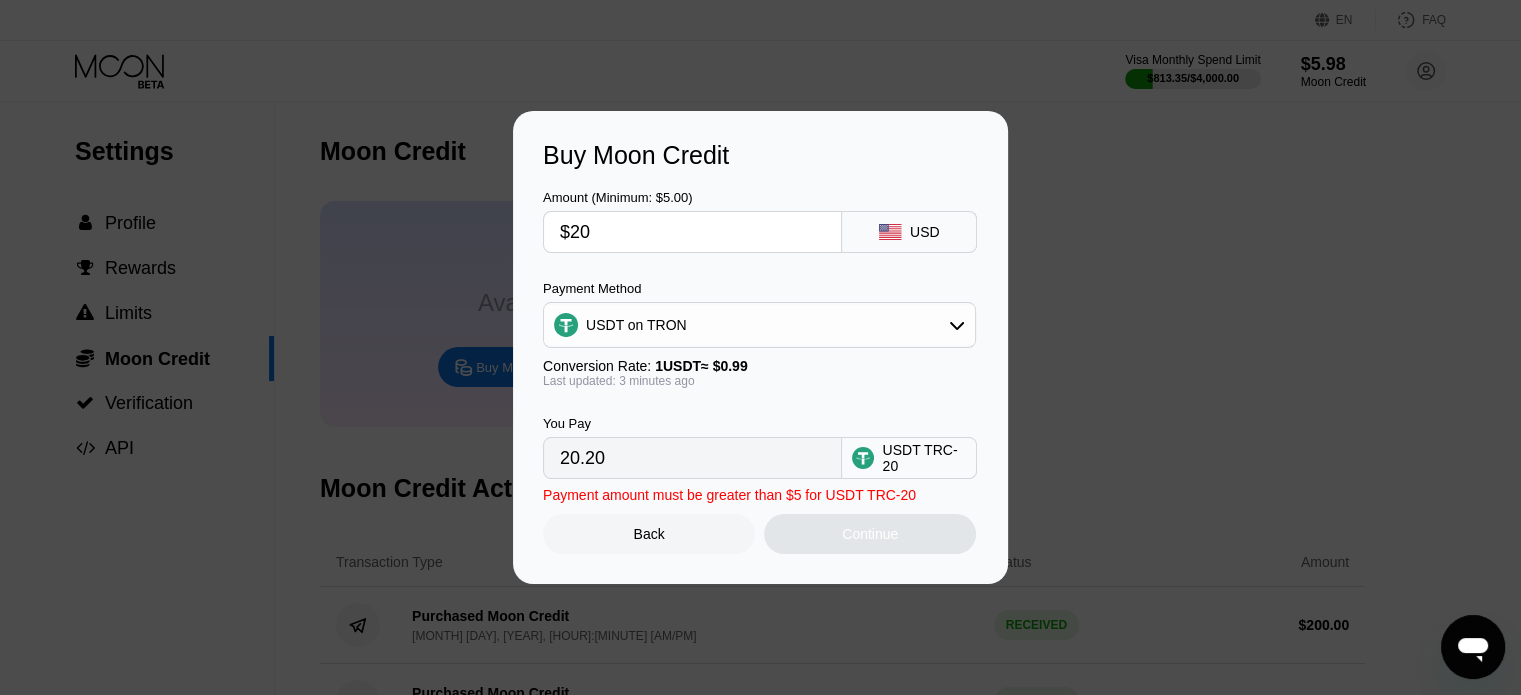 type on "$200" 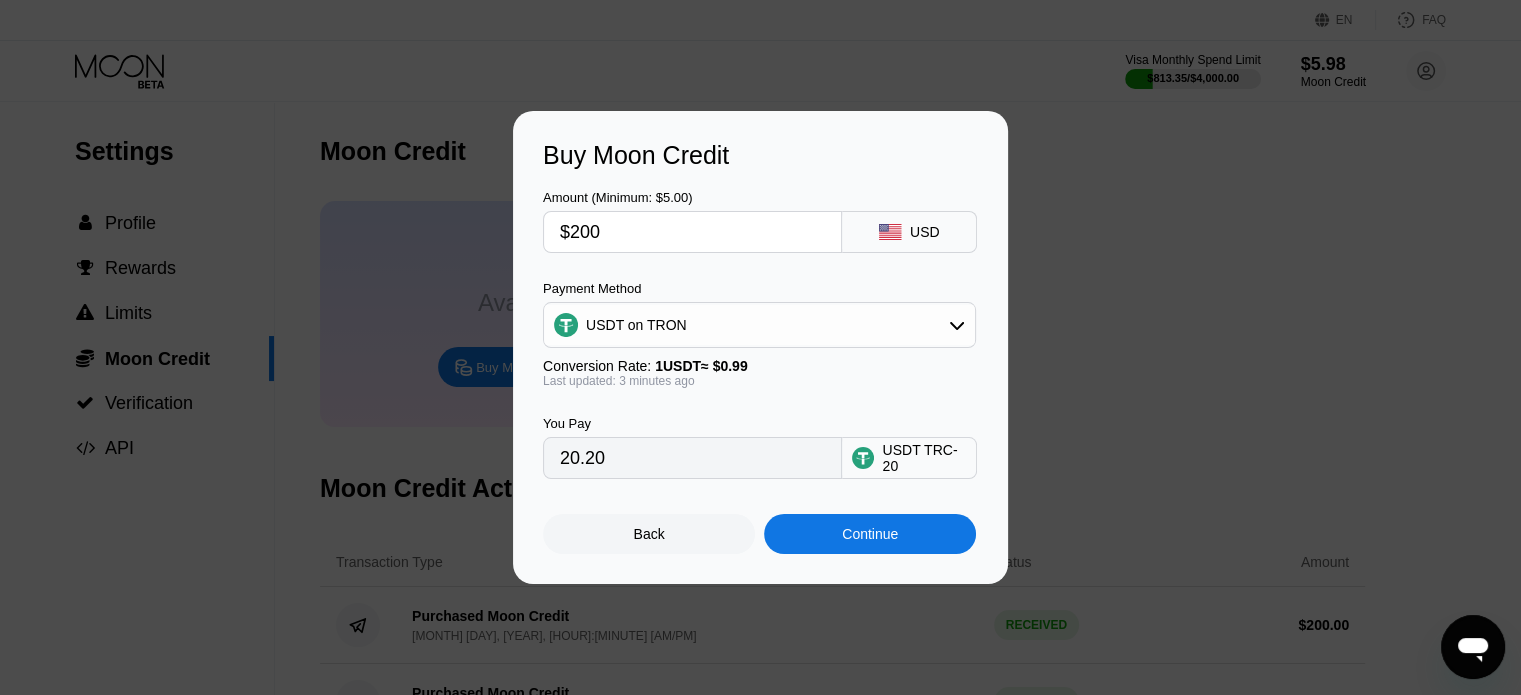 type on "202.02" 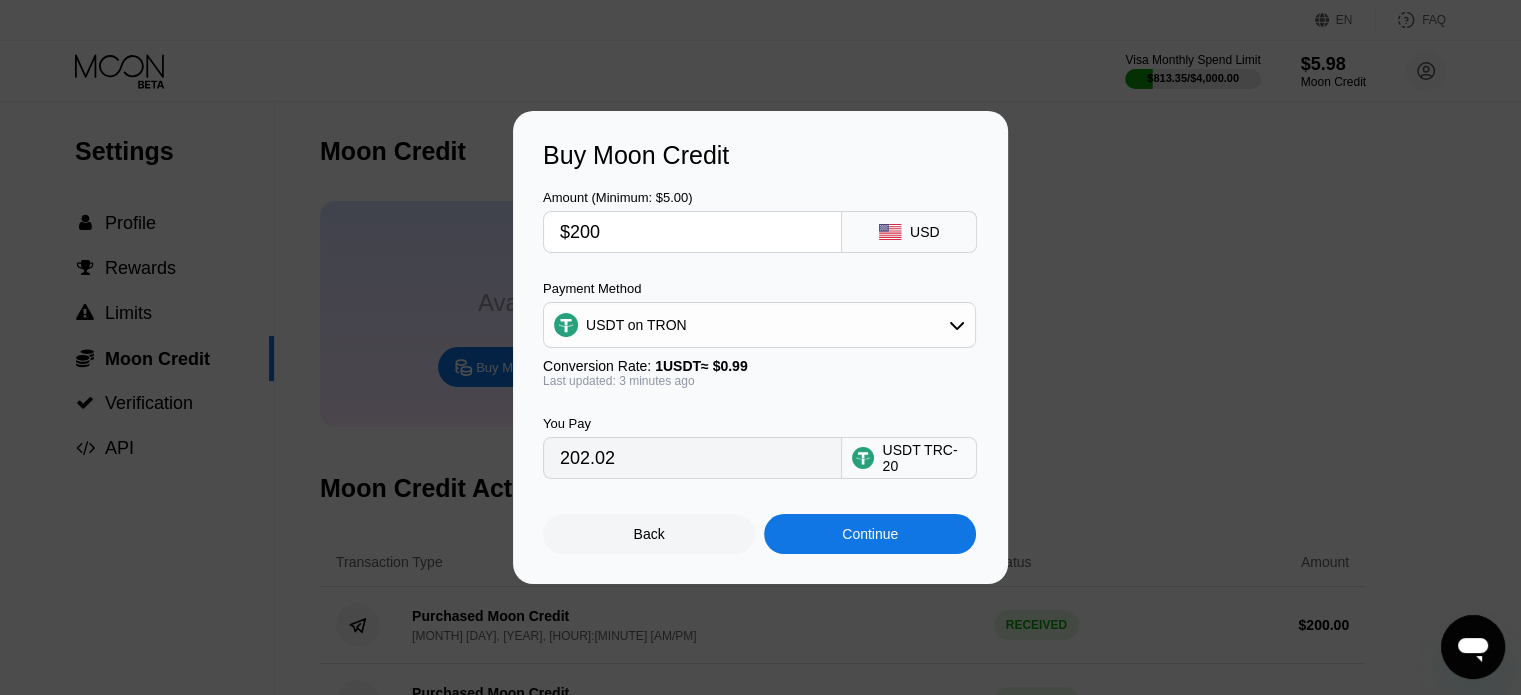 type on "$200" 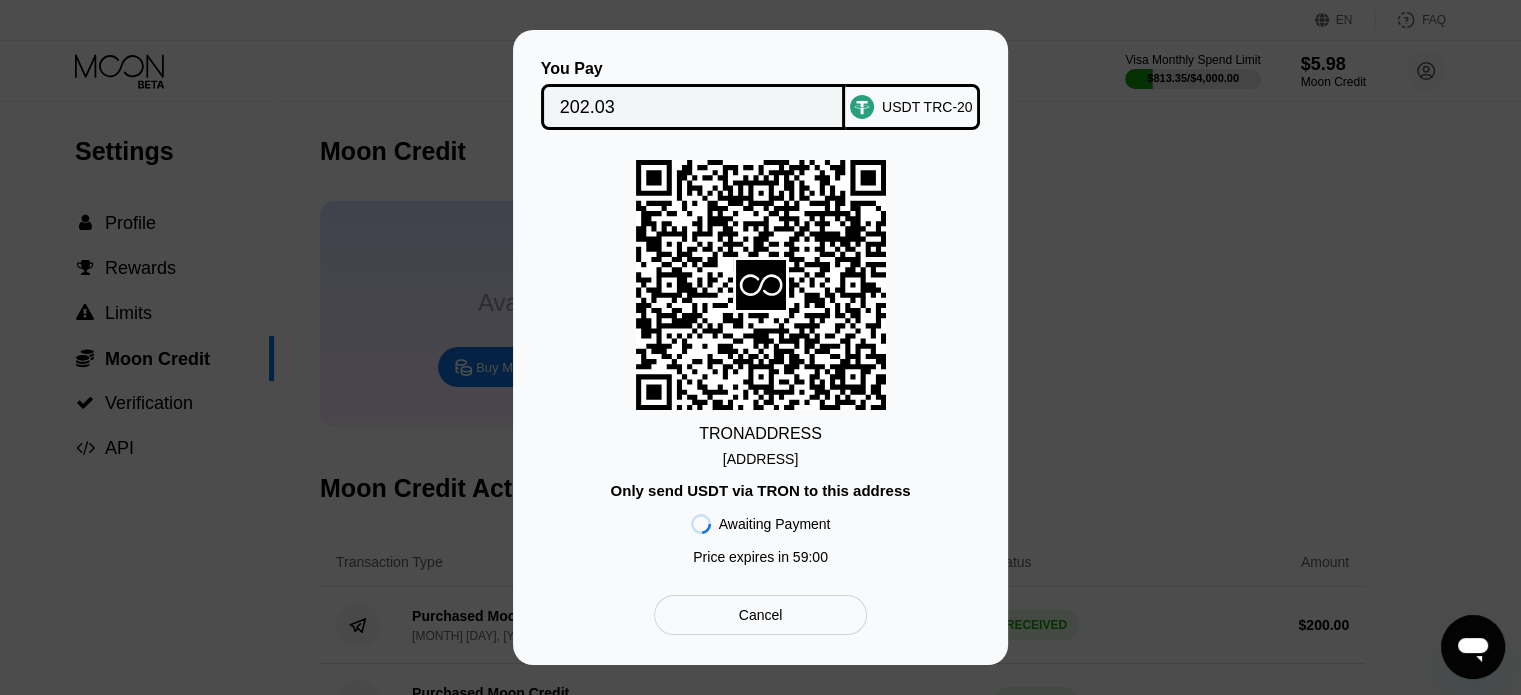 click on "TRtgJaCmFTEFJ21...NvVyaG3Bczpamf4" at bounding box center [760, 459] 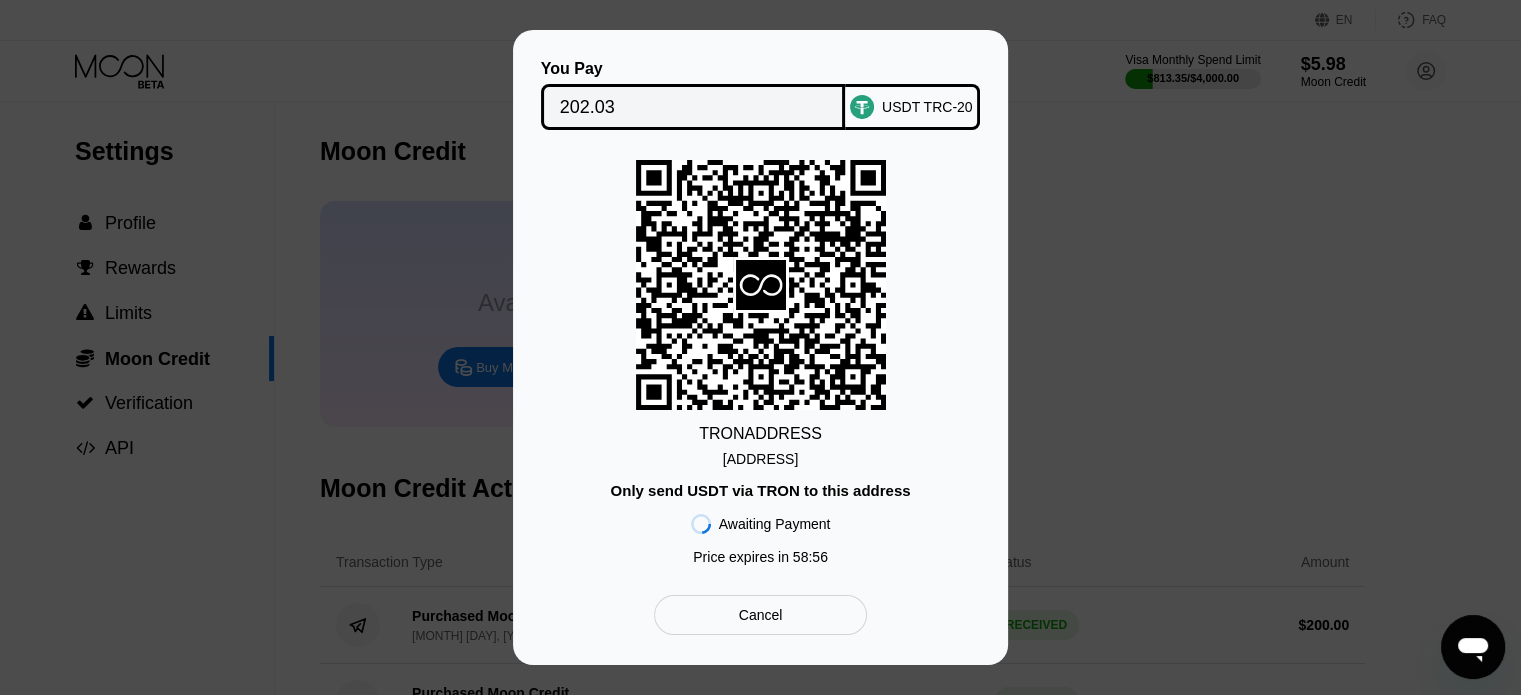 click on "You Pay 202.03 USDT TRC-20 TRON  ADDRESS TRtgJaCmFTEFJ21...NvVyaG3Bczpamf4 Only send USDT via TRON to this address Awaiting Payment Price expires in   58 : 56 Cancel" at bounding box center [760, 347] 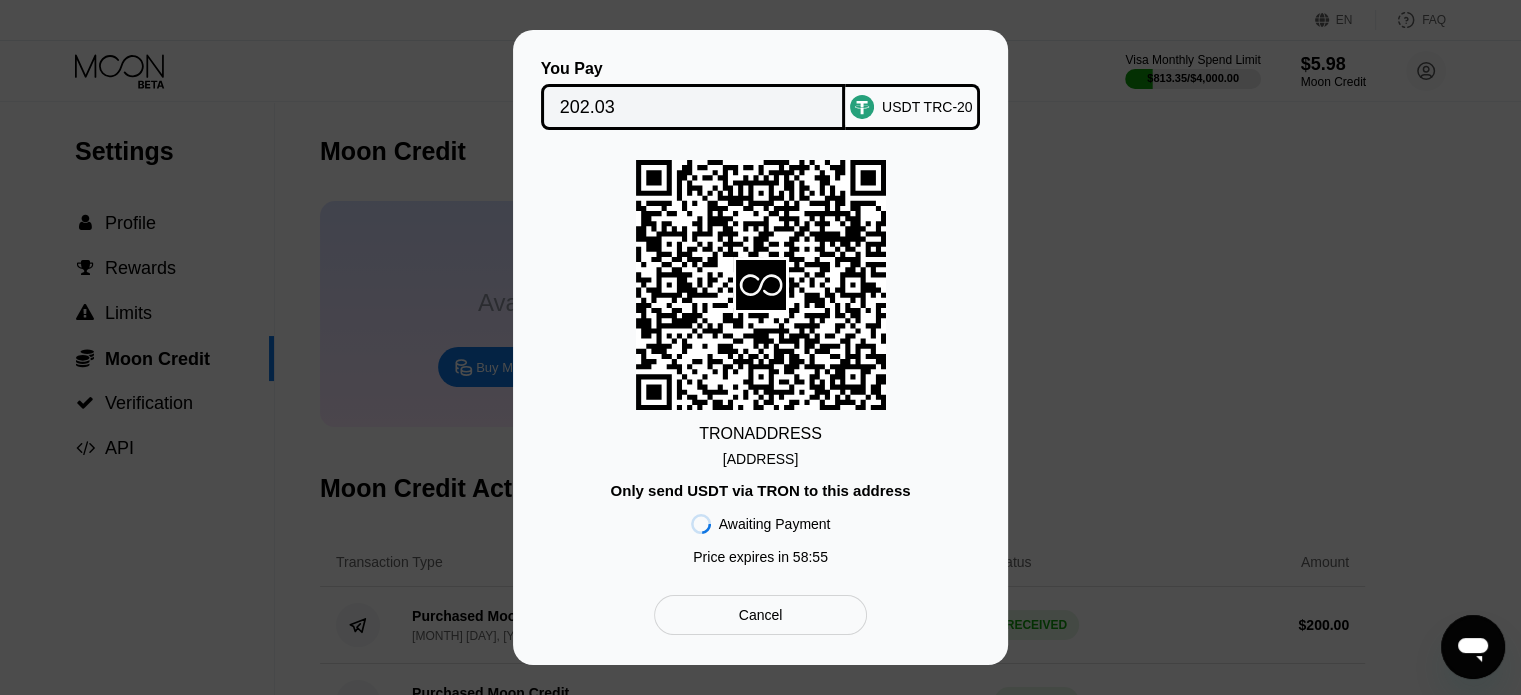 click on "202.03" at bounding box center [693, 107] 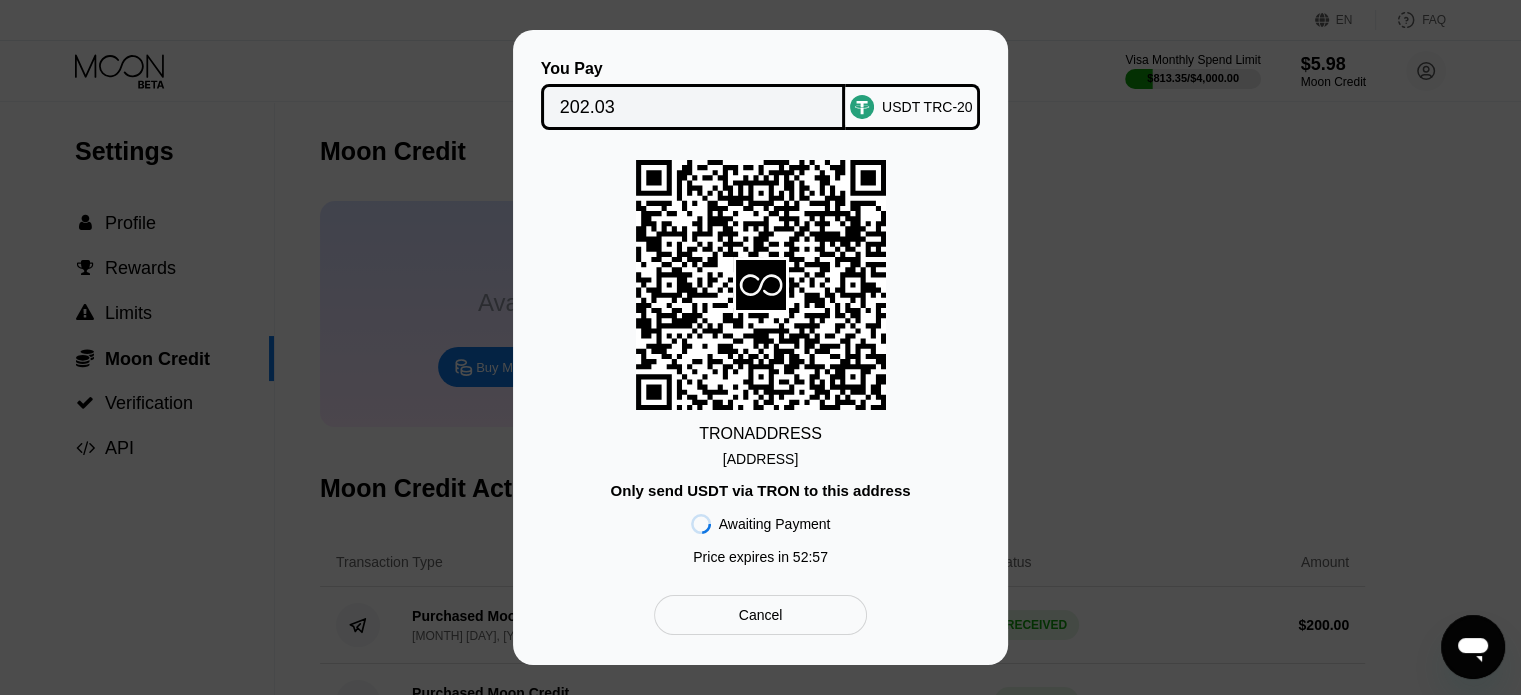 click on "TRON  ADDRESS TRtgJaCmFTEFJ21...NvVyaG3Bczpamf4 Only send USDT via TRON to this address Awaiting Payment Price expires in   52 : 57" at bounding box center [760, 367] 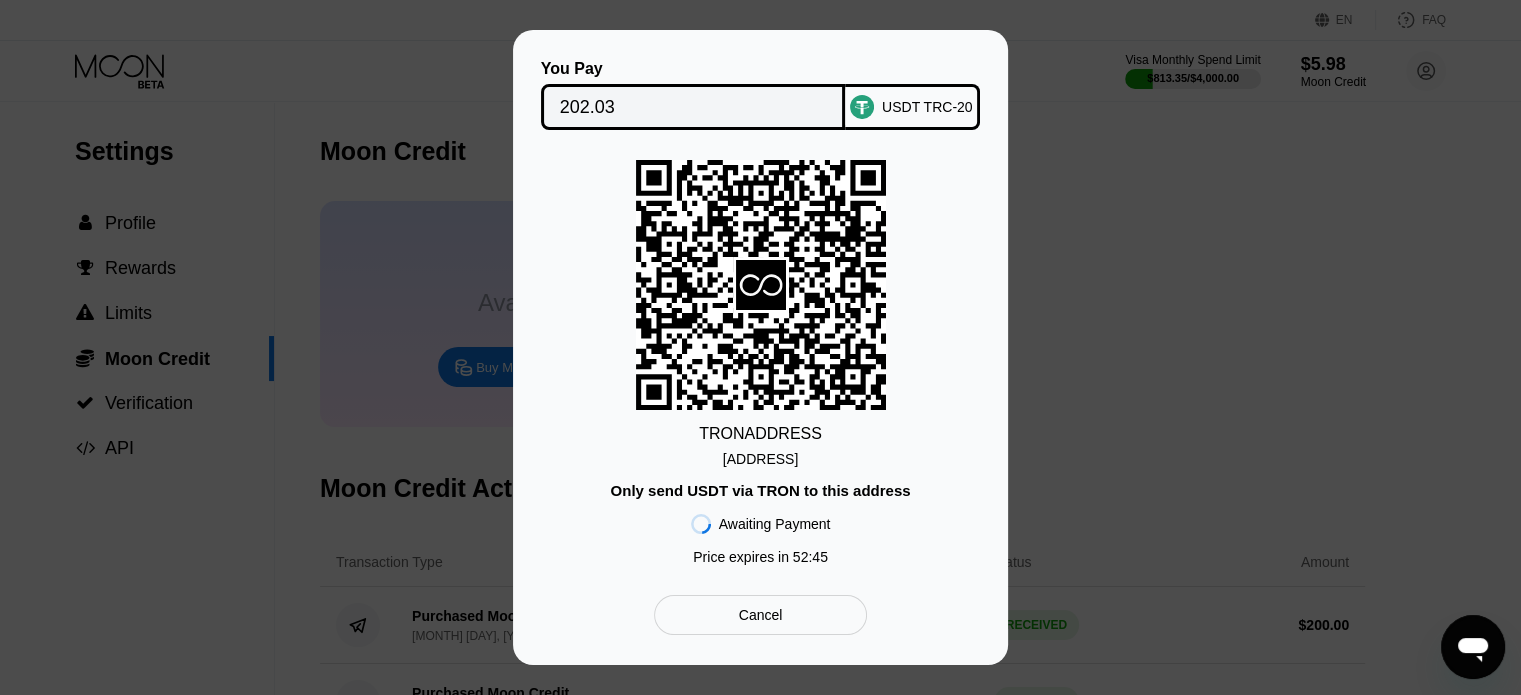click on "TRON  ADDRESS TRtgJaCmFTEFJ21...NvVyaG3Bczpamf4 Only send USDT via TRON to this address Awaiting Payment Price expires in   52 : 45" at bounding box center [760, 367] 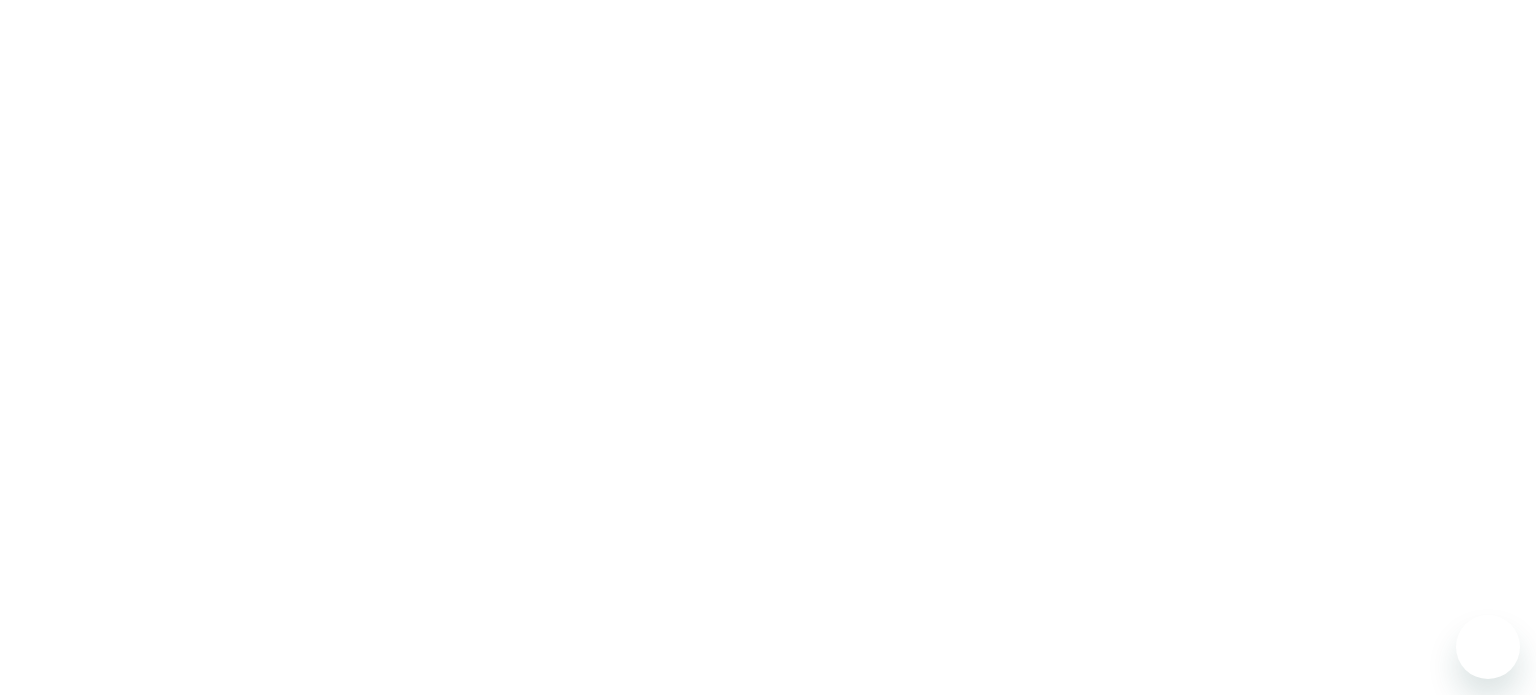 scroll, scrollTop: 0, scrollLeft: 0, axis: both 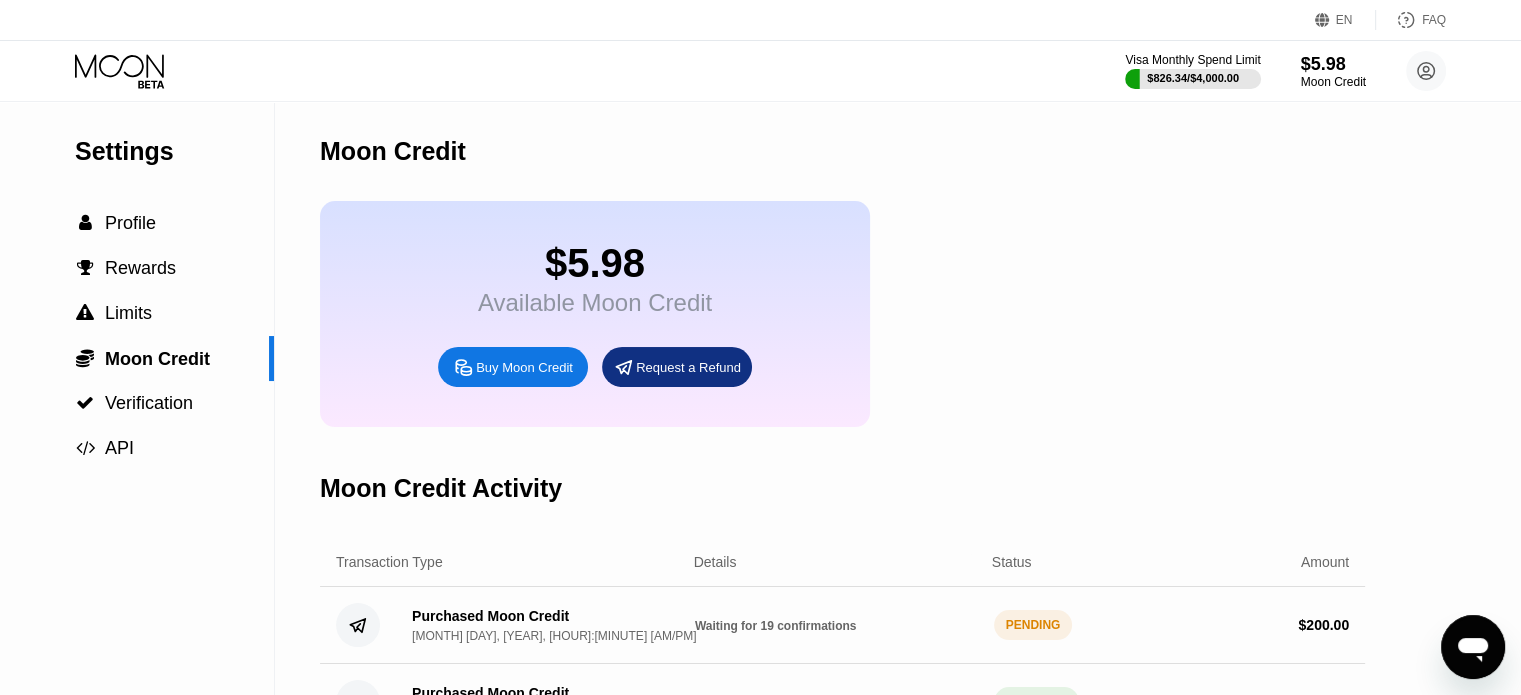 click on "$5.98 Available Moon Credit Buy Moon Credit Request a Refund" at bounding box center (842, 314) 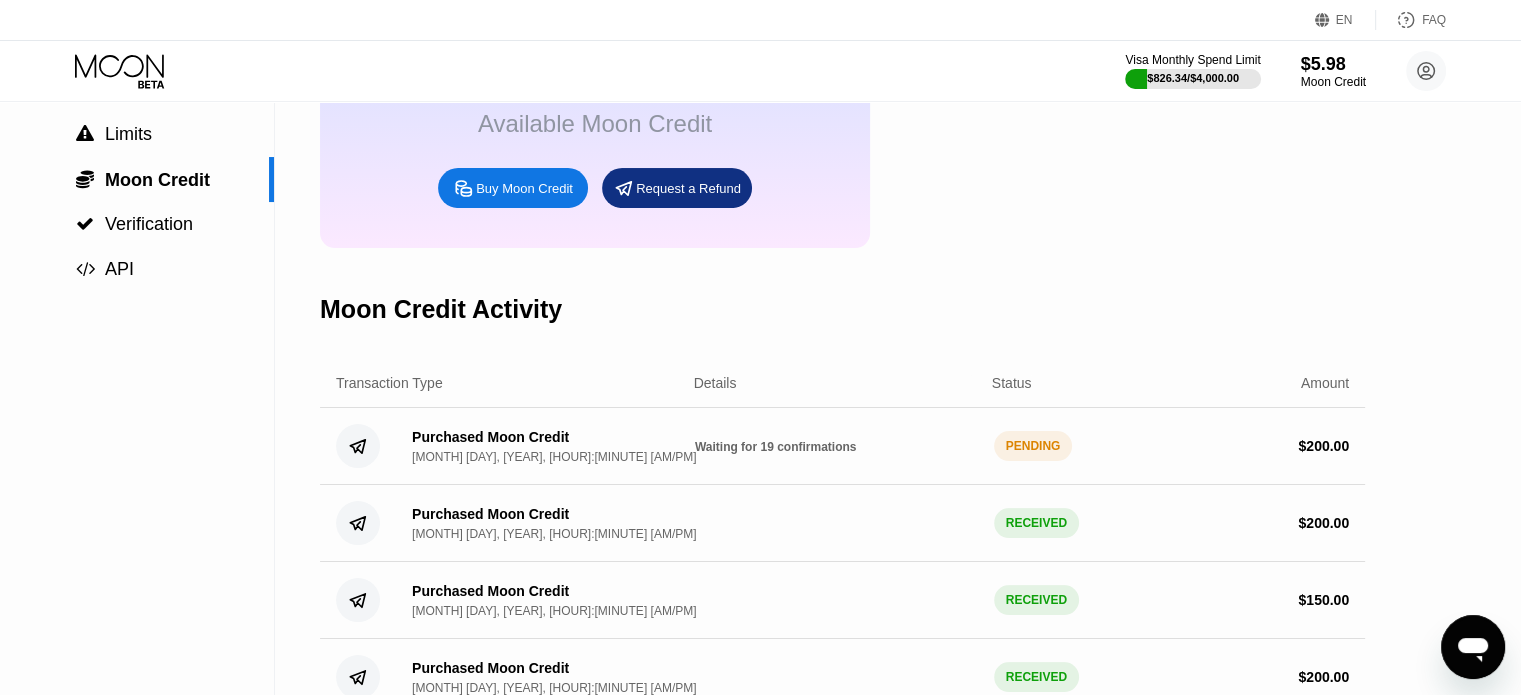 scroll, scrollTop: 200, scrollLeft: 0, axis: vertical 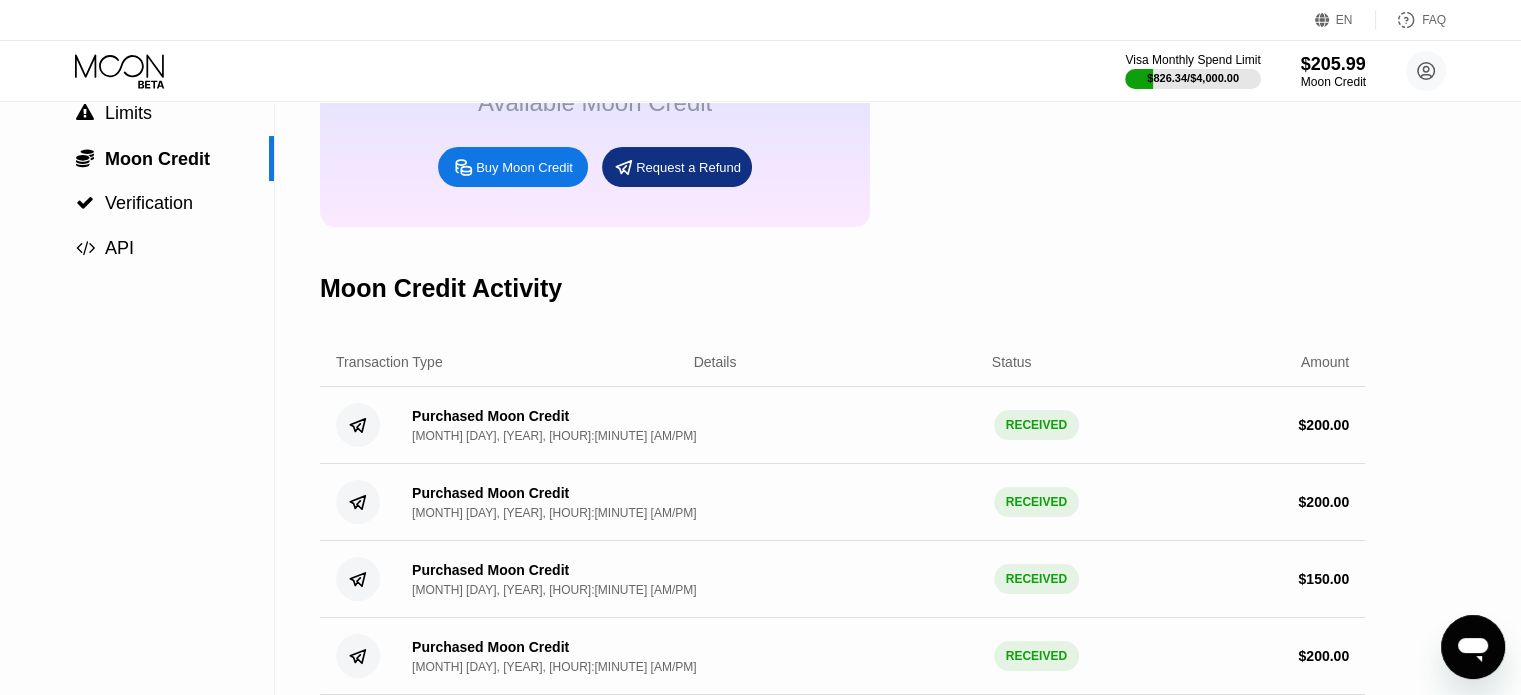 click on "$[PRICE] Available Moon Credit Buy Moon Credit Request a Refund" at bounding box center [842, 114] 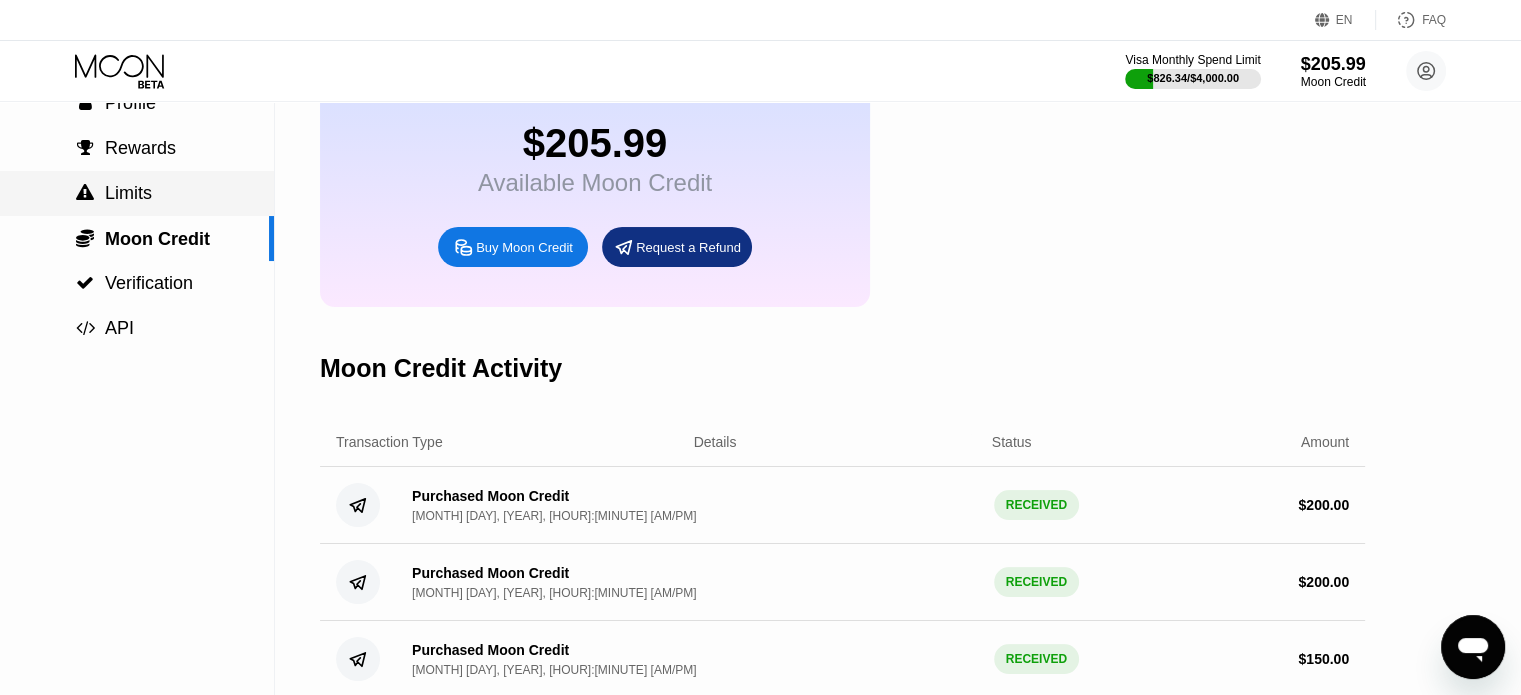 scroll, scrollTop: 0, scrollLeft: 0, axis: both 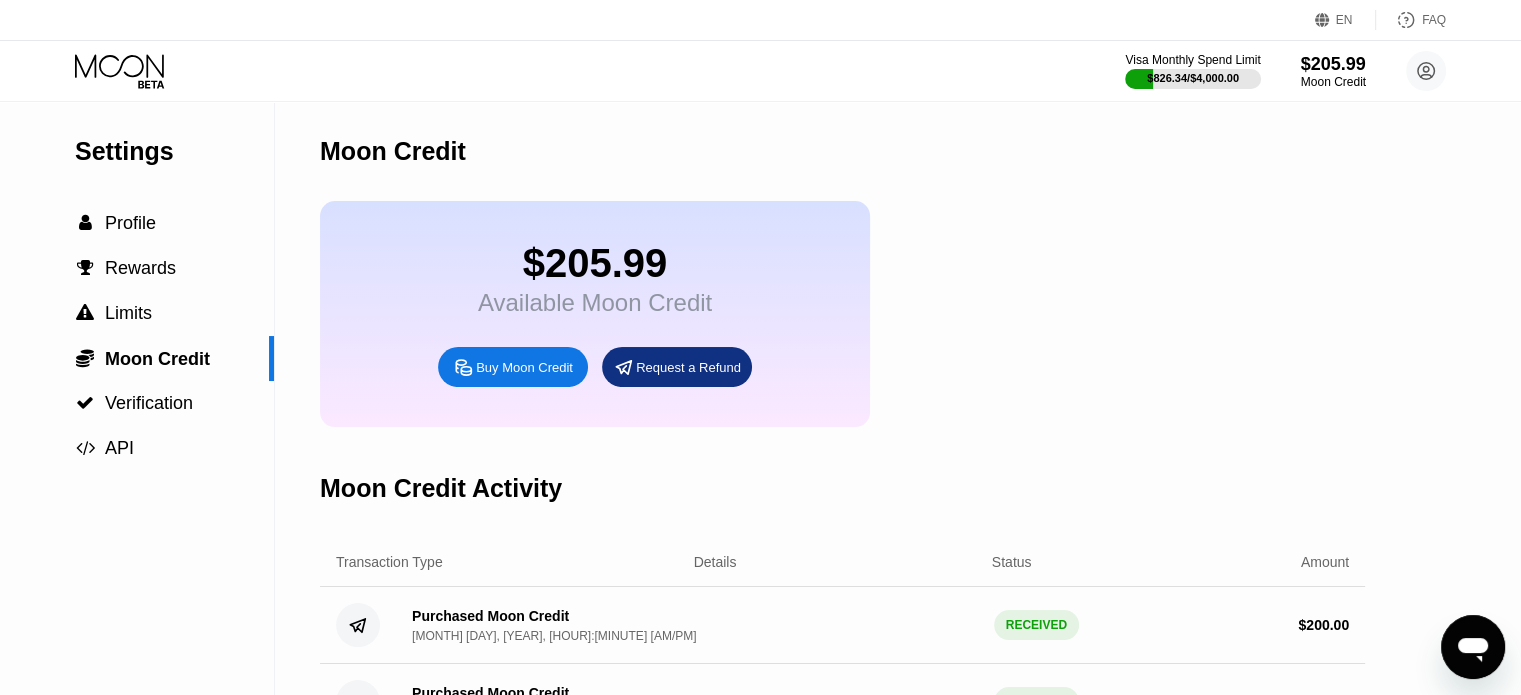 click on "Visa Monthly Spend Limit $[PRICE] / $[PRICE] $[PRICE] Moon Credit [FIRST] [LAST] the[USERNAME]@[EMAIL]  Home Settings Support Careers About Us Log out Privacy policy Terms" at bounding box center (760, 71) 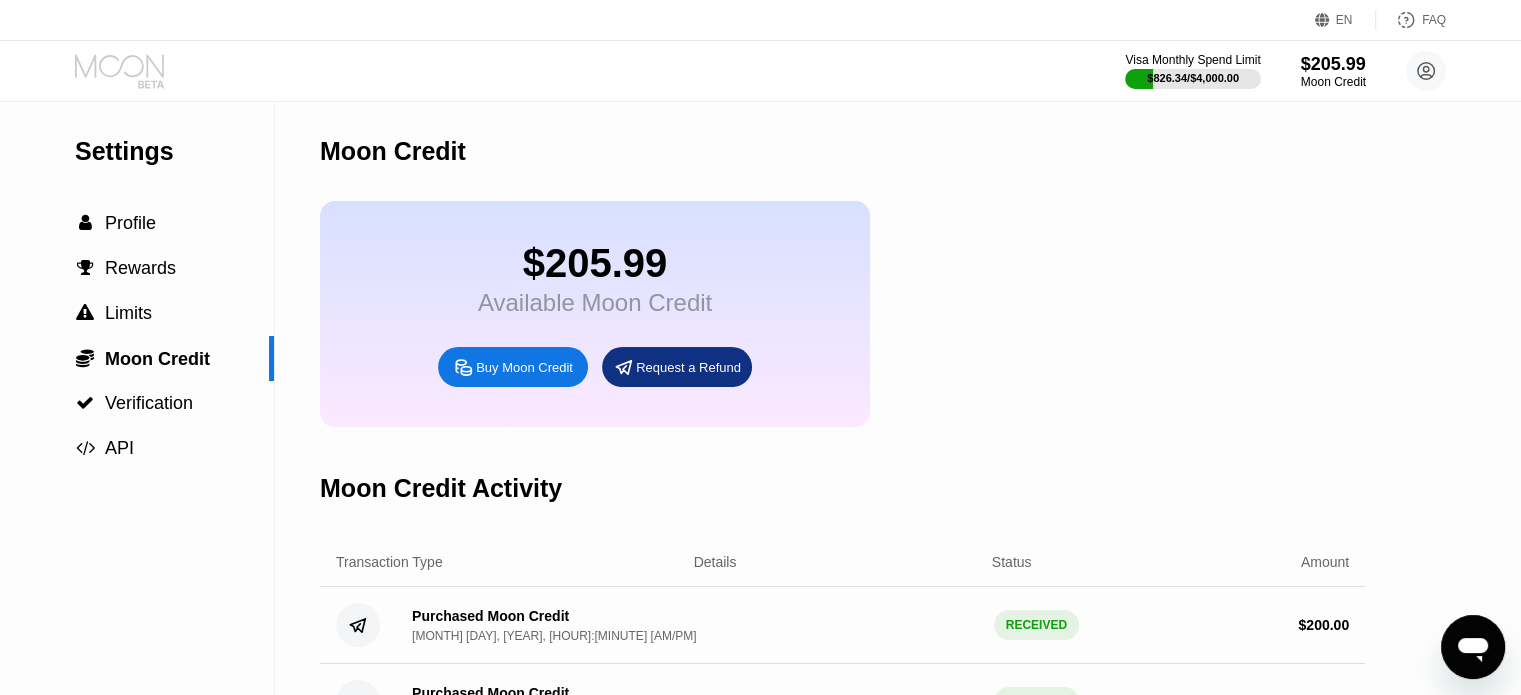 click 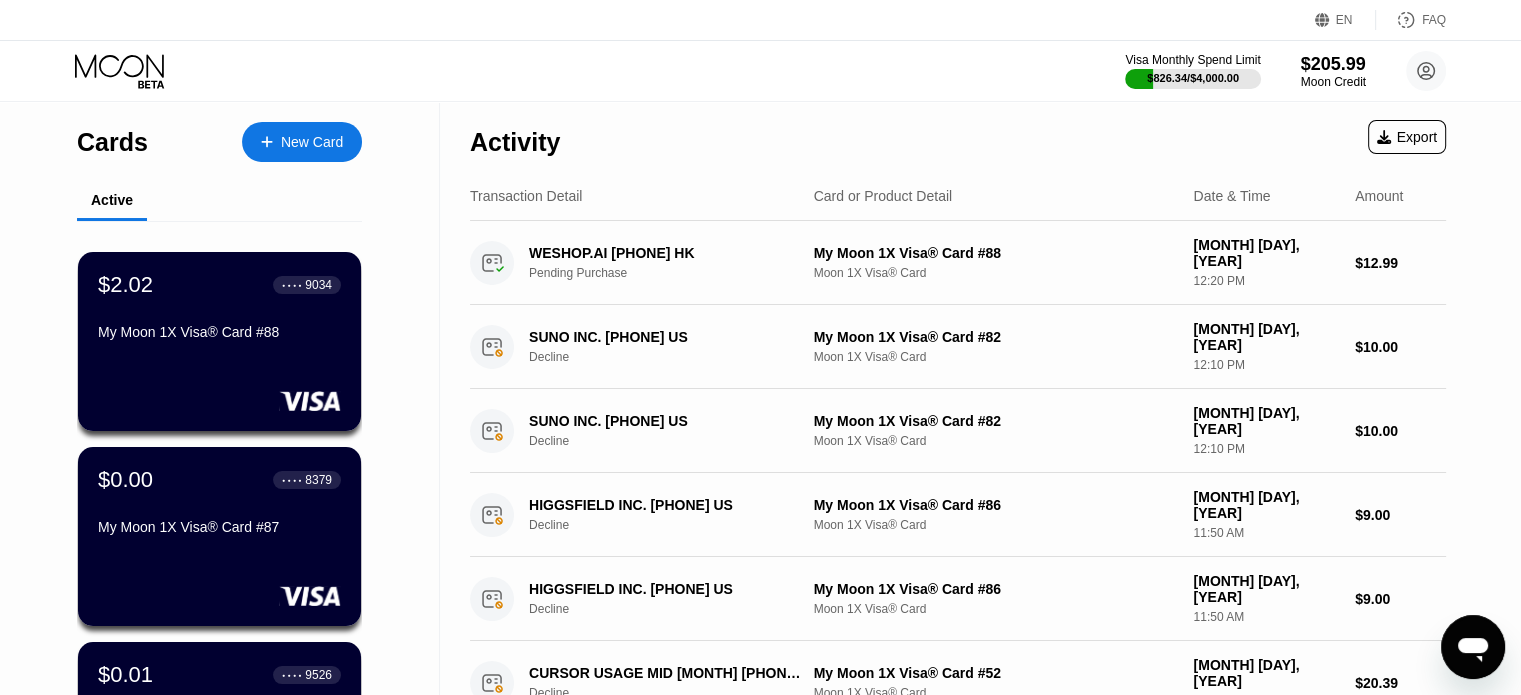 click on "New Card" at bounding box center [312, 142] 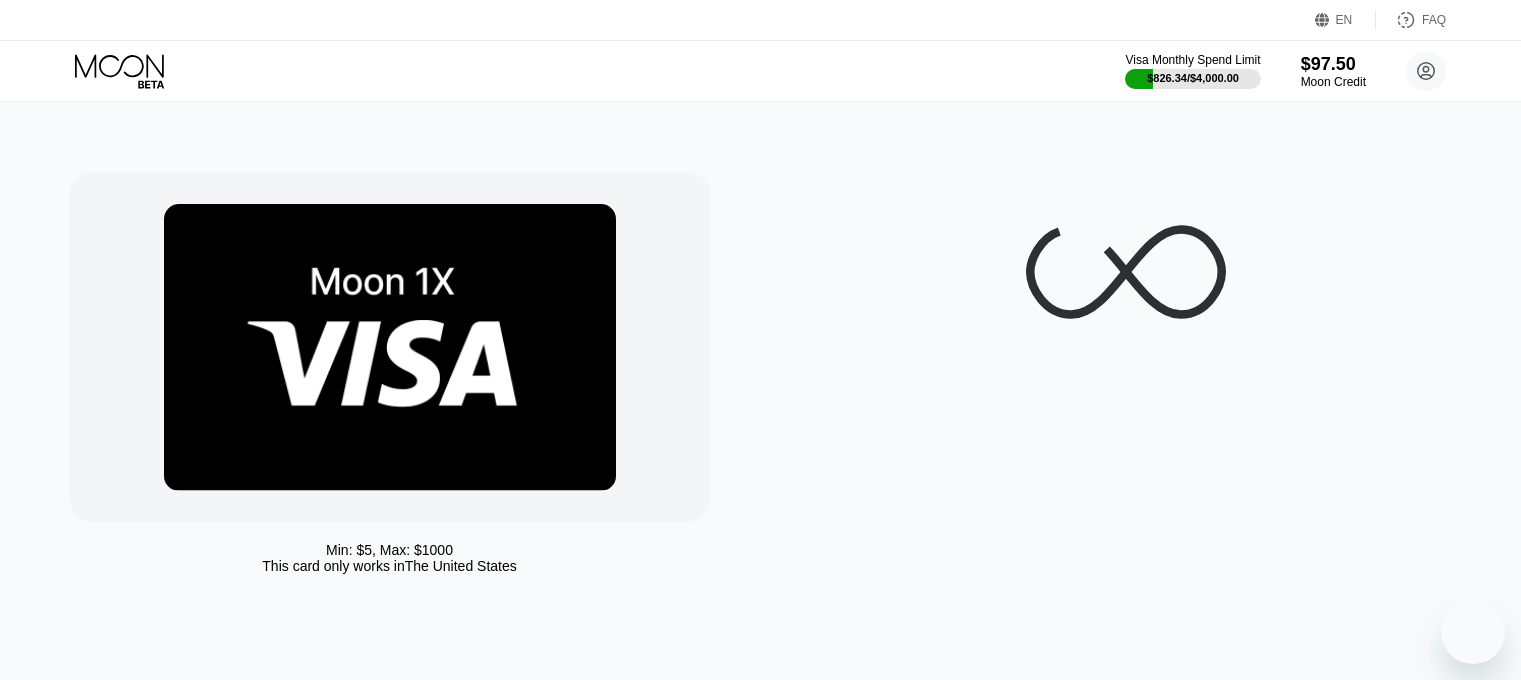 scroll, scrollTop: 0, scrollLeft: 0, axis: both 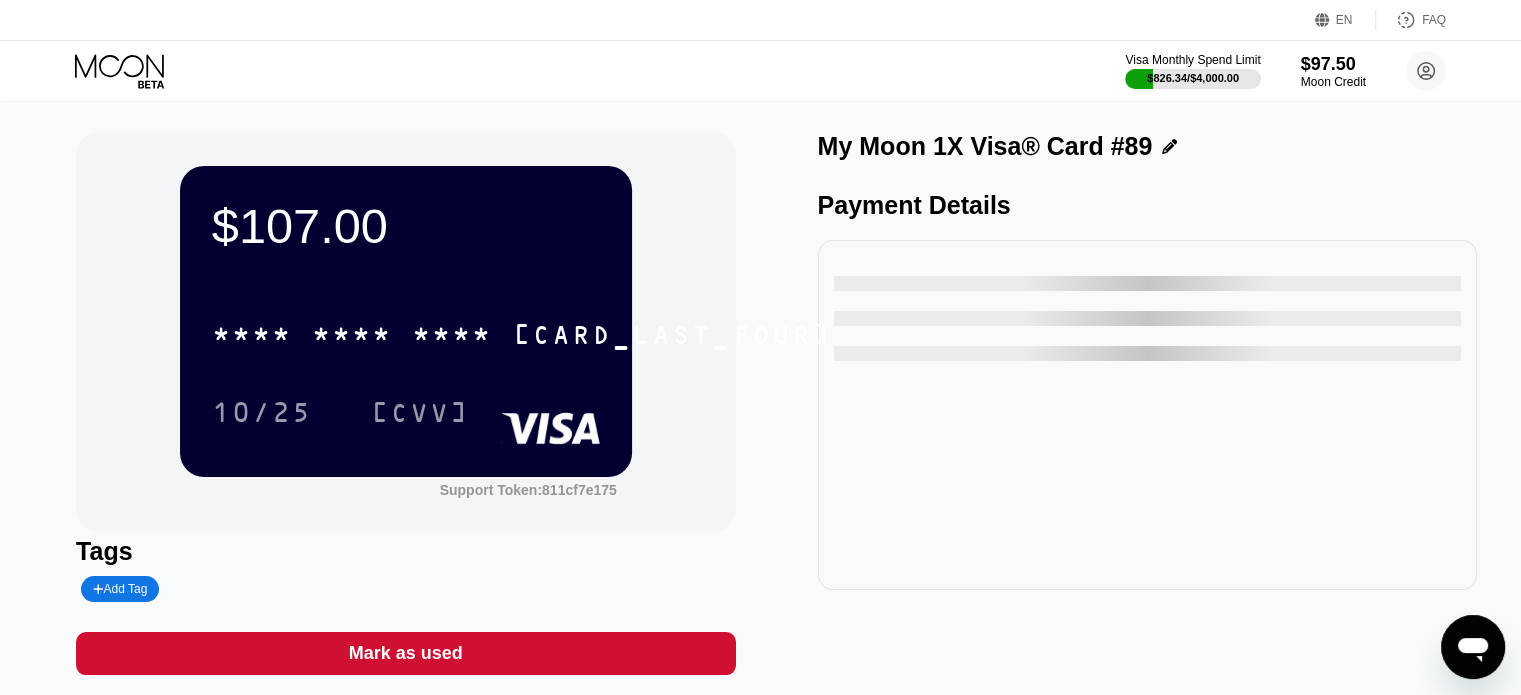 click on "$107.00 * * * * * * * * * * * * 3582 10/25 316 Support Token:  811cf7e175 Tags  Add Tag Mark as used My Moon 1X Visa® Card #89 Payment Details" at bounding box center (760, 413) 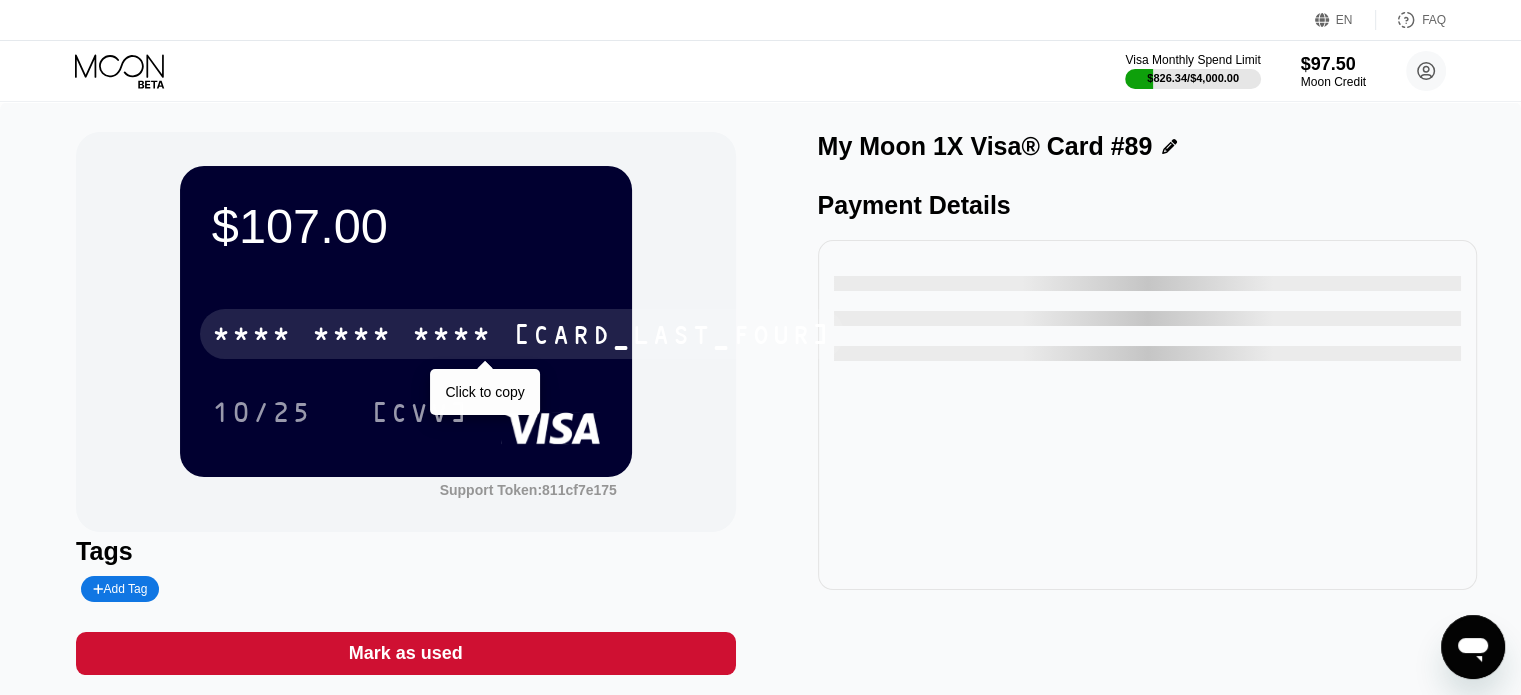 click on "* * * * * * * * * * * * 3582" at bounding box center [522, 334] 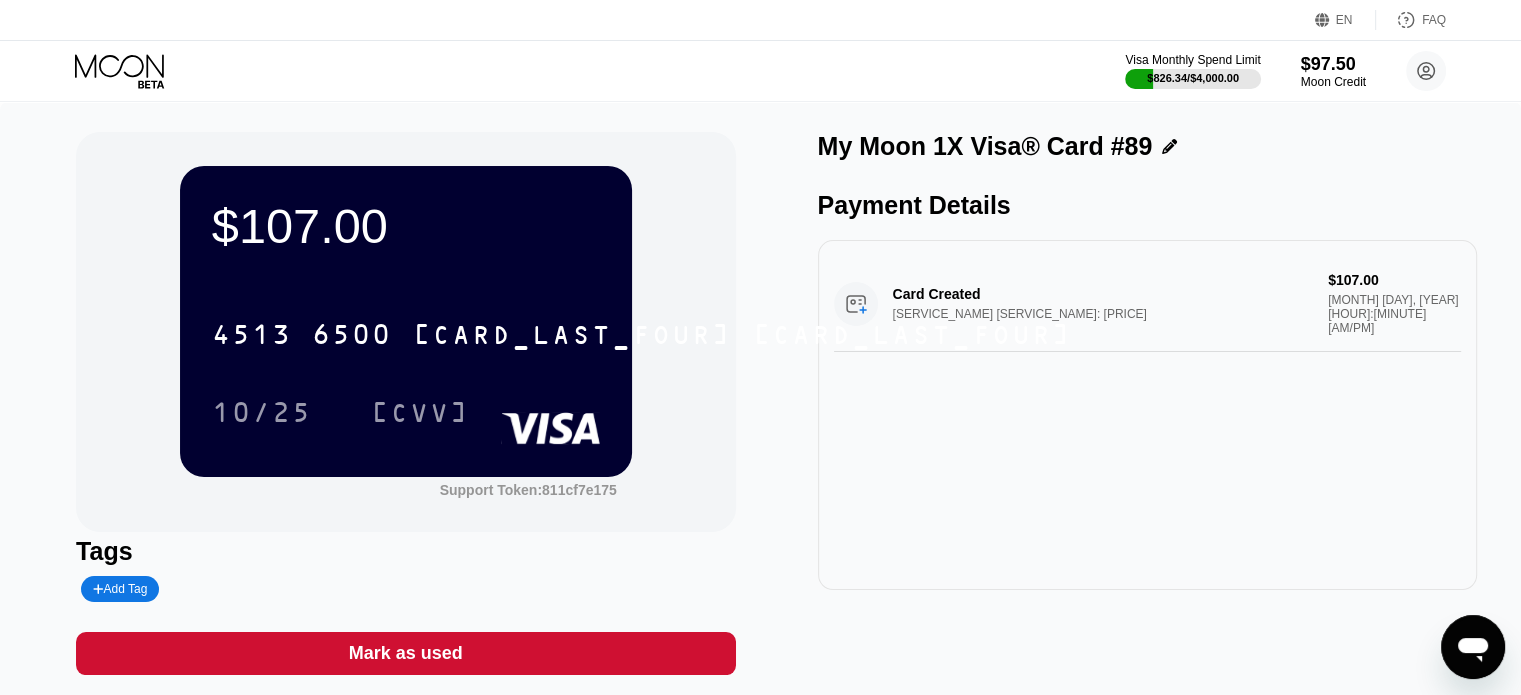 click on "Card Created Moon Credit Used: $107.00 $107.00 Aug 07, 2025 12:31 PM" at bounding box center [1147, 415] 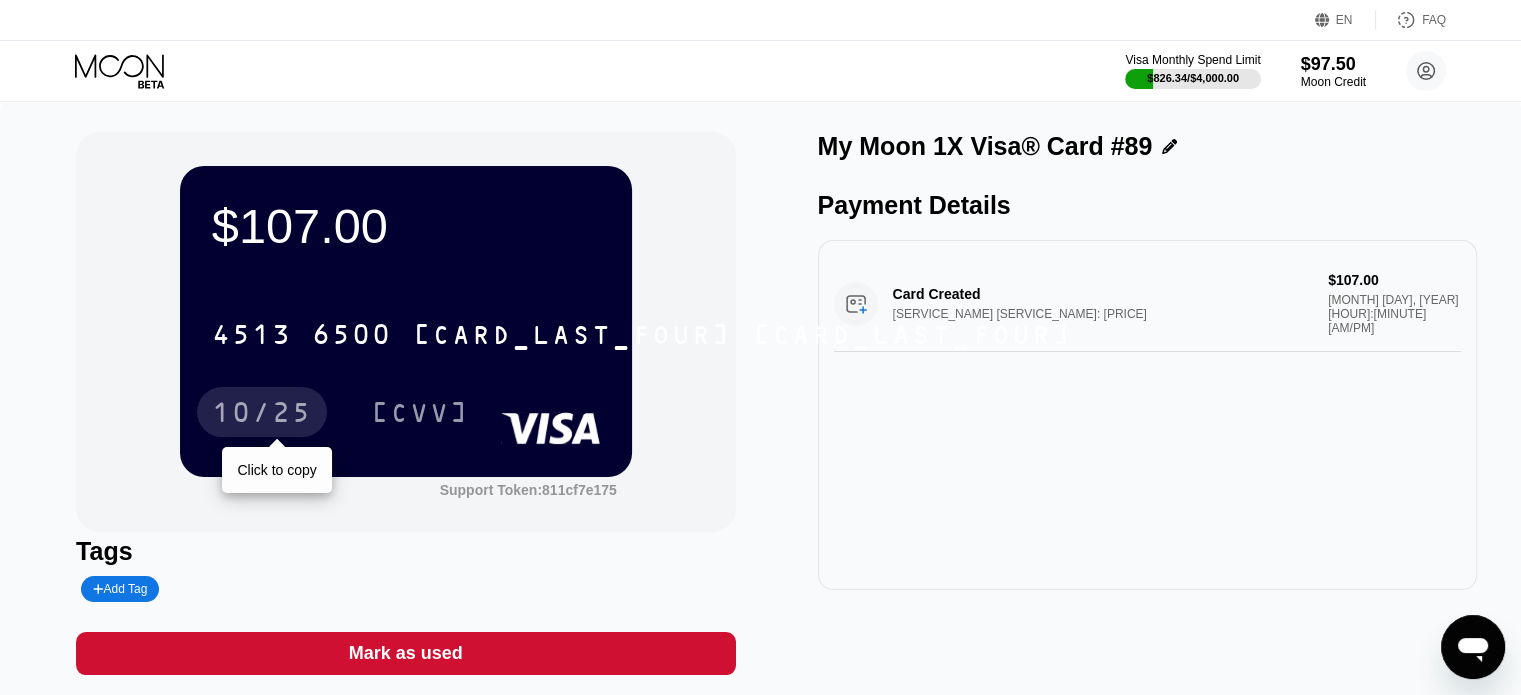 click on "10/25" at bounding box center [262, 415] 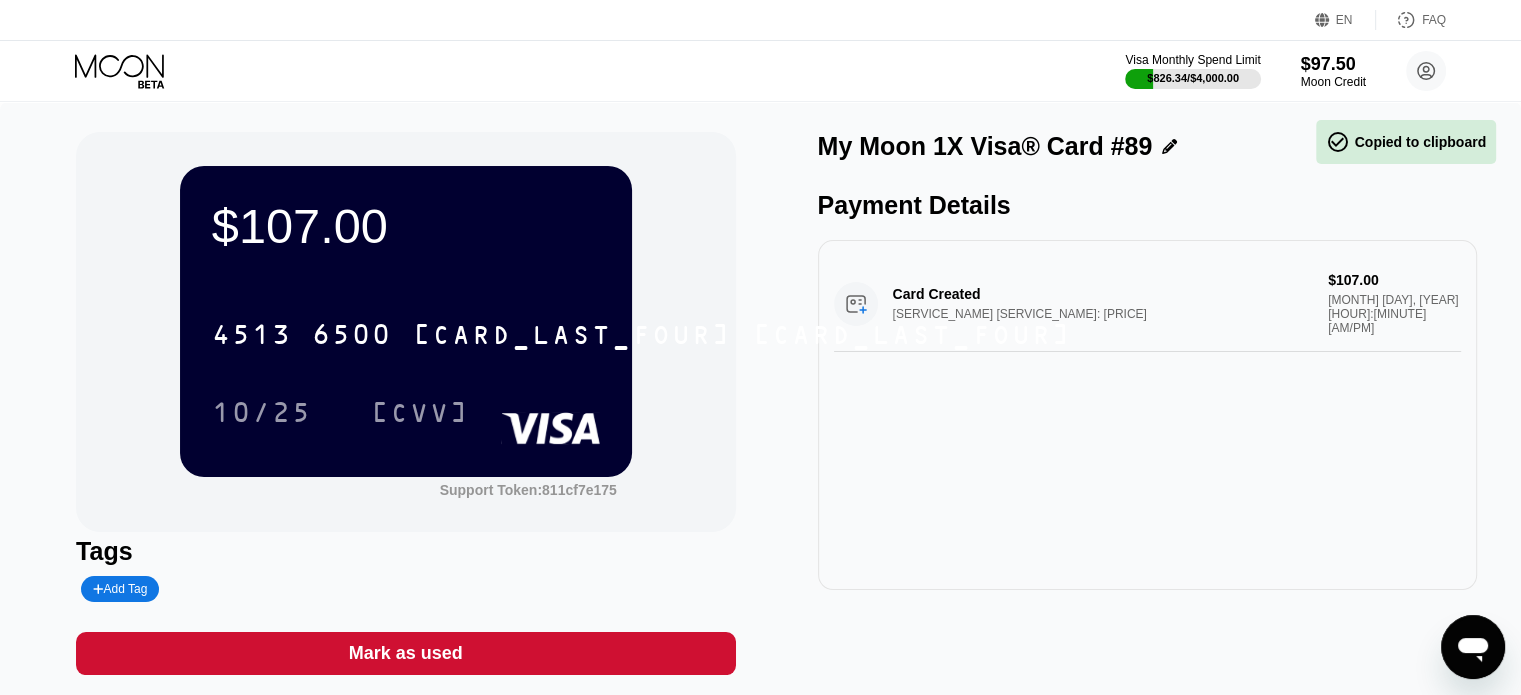click on "Card Created Moon Credit Used: $107.00 $107.00 Aug 07, 2025 12:31 PM" at bounding box center (1147, 415) 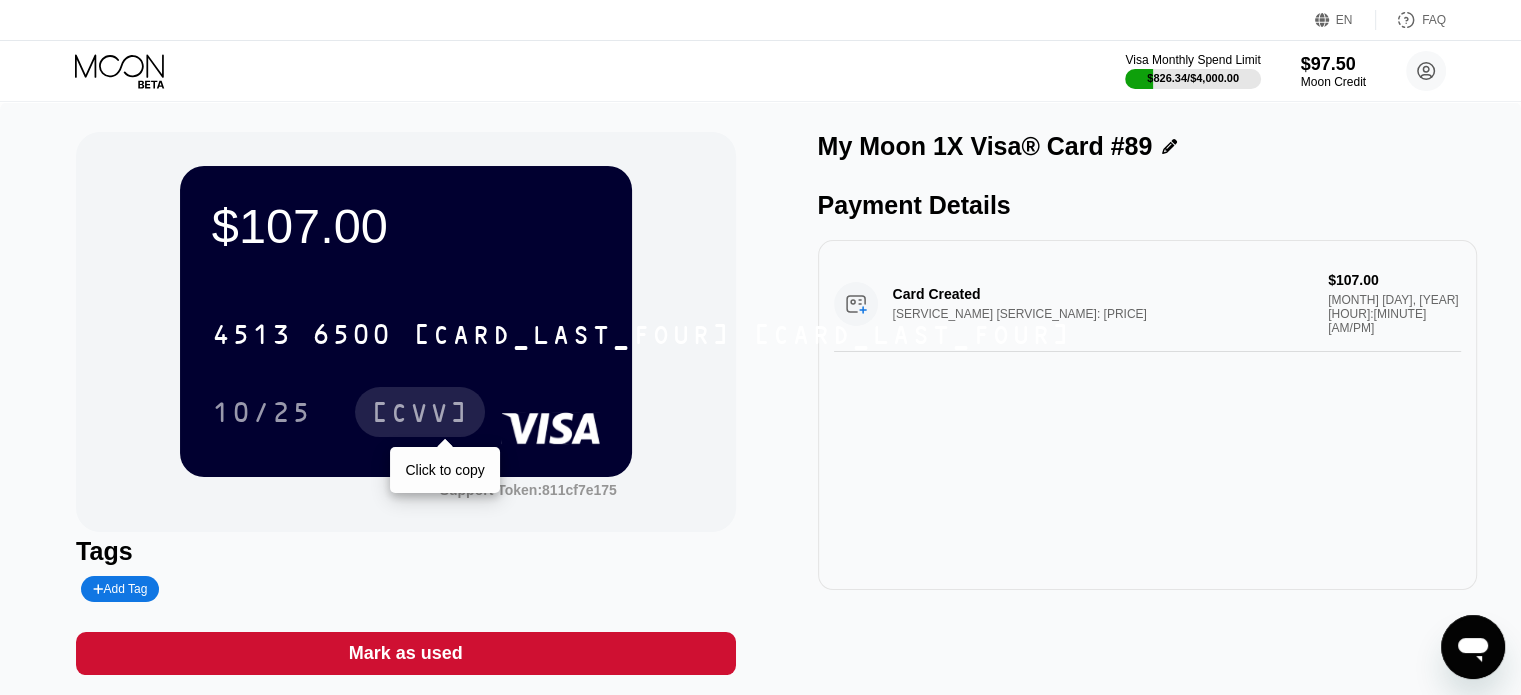 click on "316" at bounding box center (420, 412) 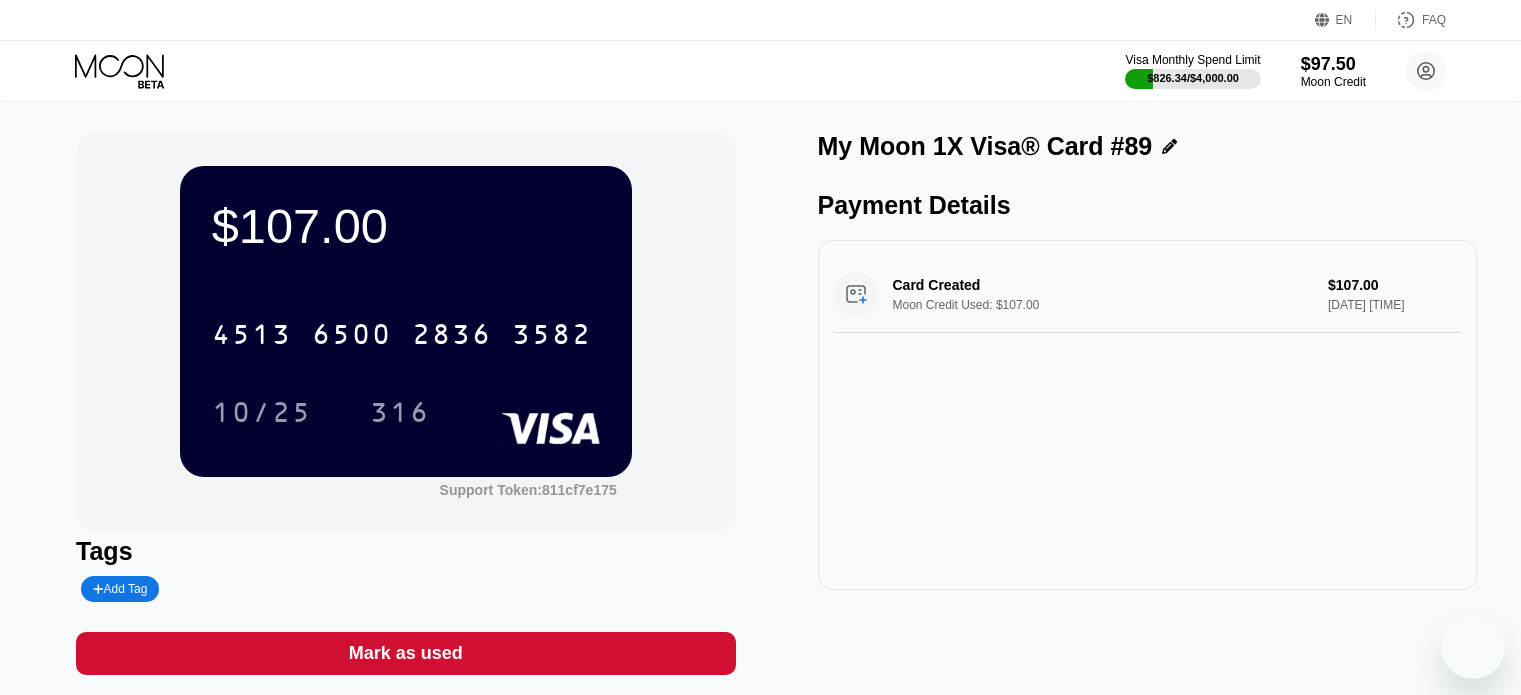 scroll, scrollTop: 0, scrollLeft: 0, axis: both 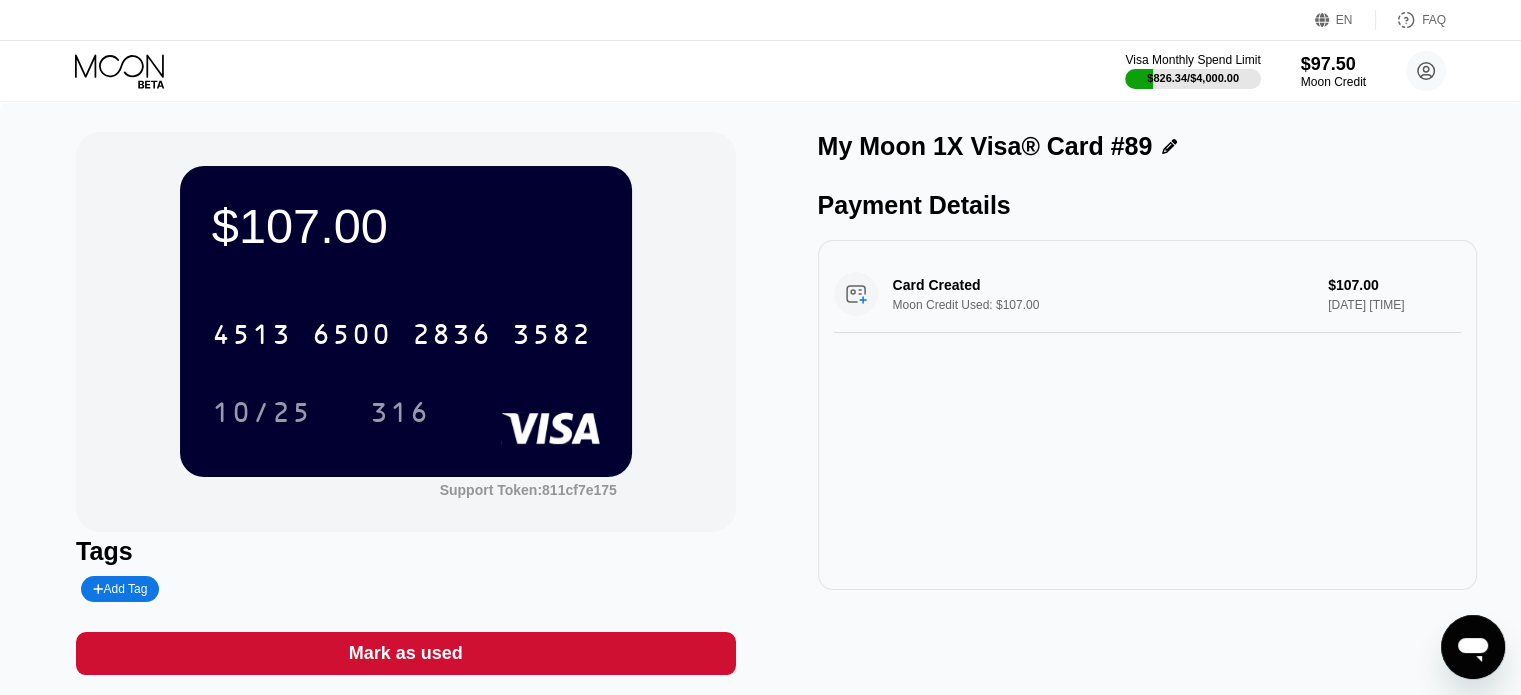 drag, startPoint x: 572, startPoint y: 583, endPoint x: 586, endPoint y: 536, distance: 49.0408 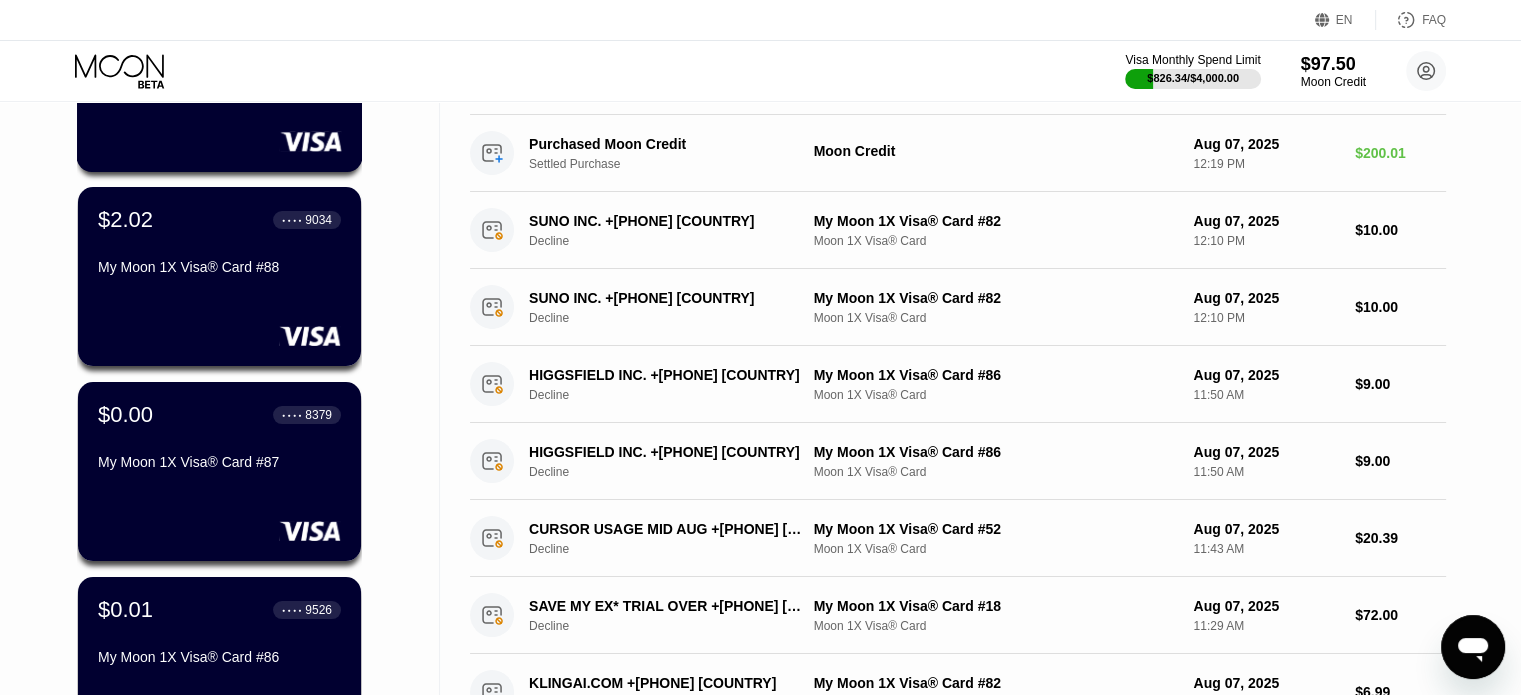 scroll, scrollTop: 300, scrollLeft: 0, axis: vertical 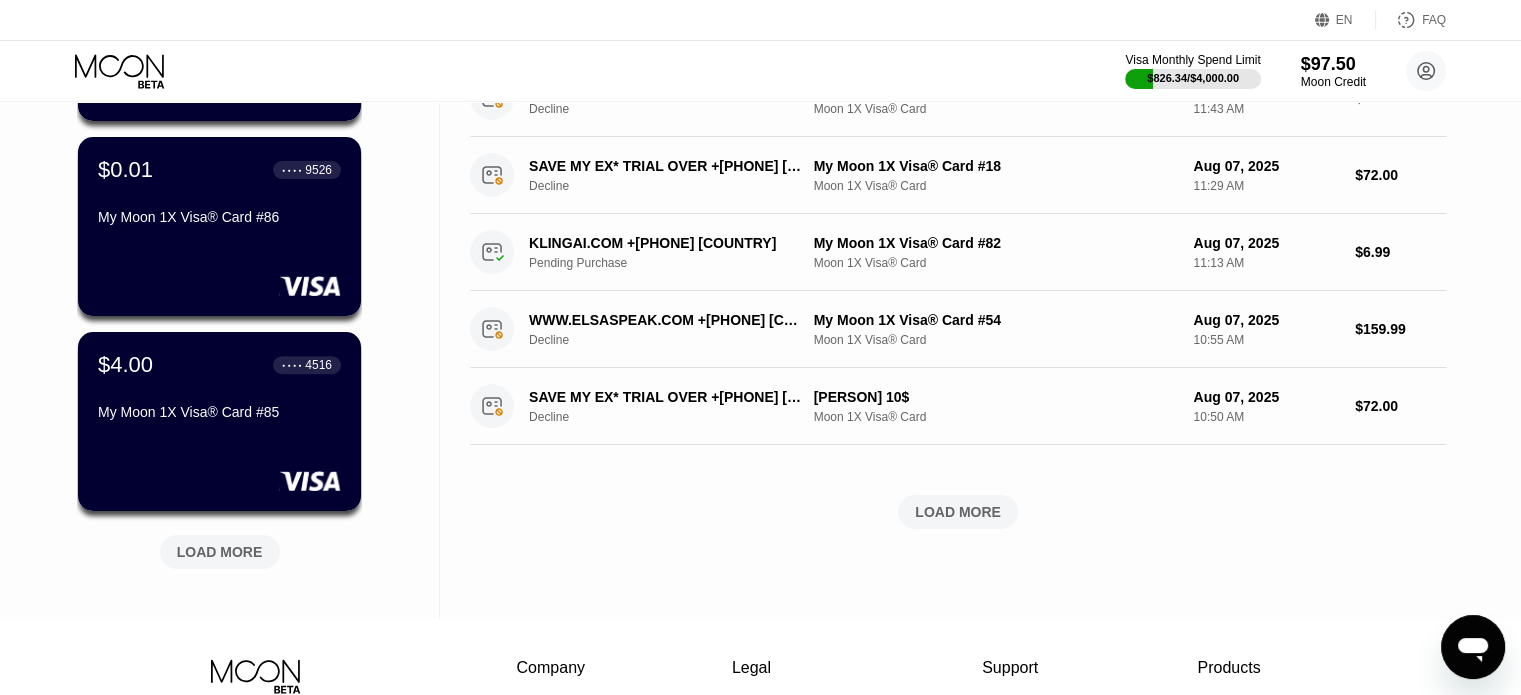 click on "Visa Monthly Spend Limit $826.34 / $4,000.00 $97.50 Moon Credit [LAST] [FIRST] [EMAIL]  Home Settings Support Careers About Us Log out Privacy policy Terms" at bounding box center [760, 71] 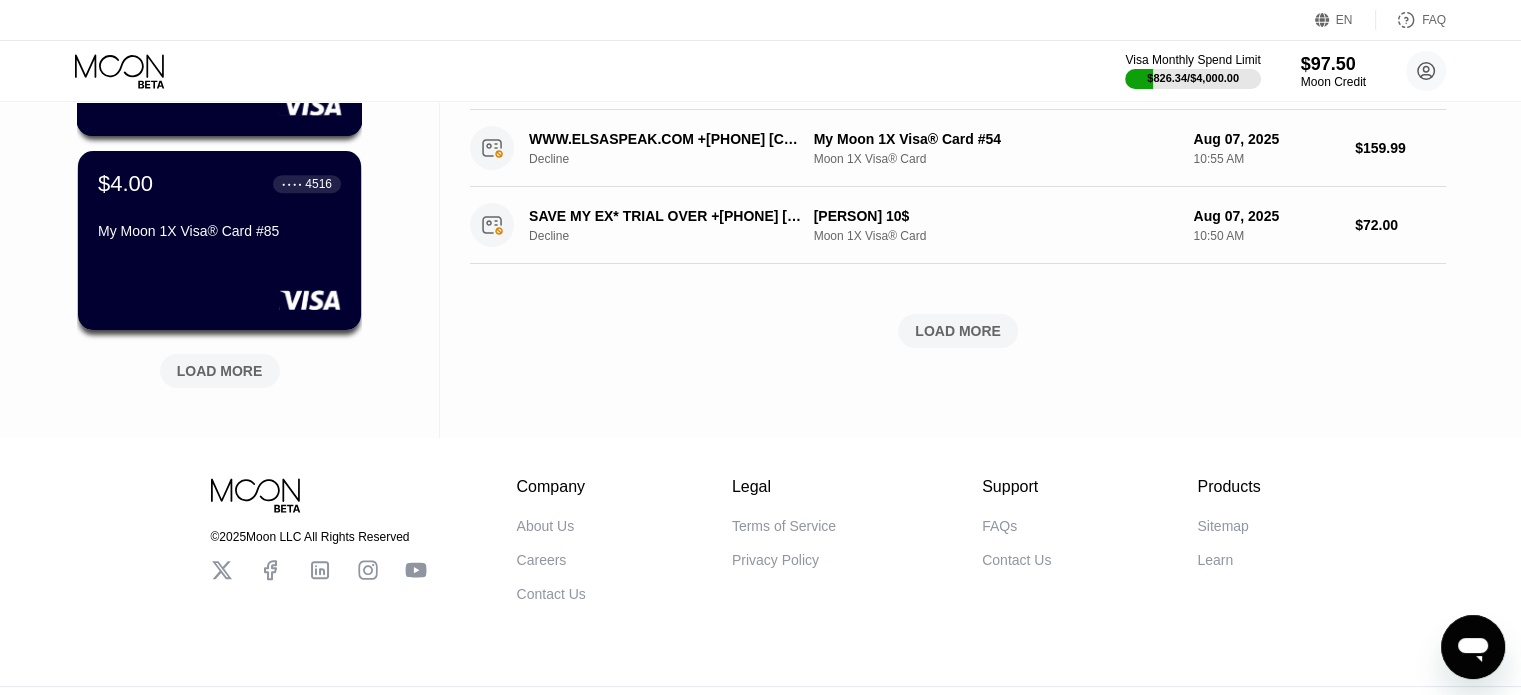 scroll, scrollTop: 930, scrollLeft: 0, axis: vertical 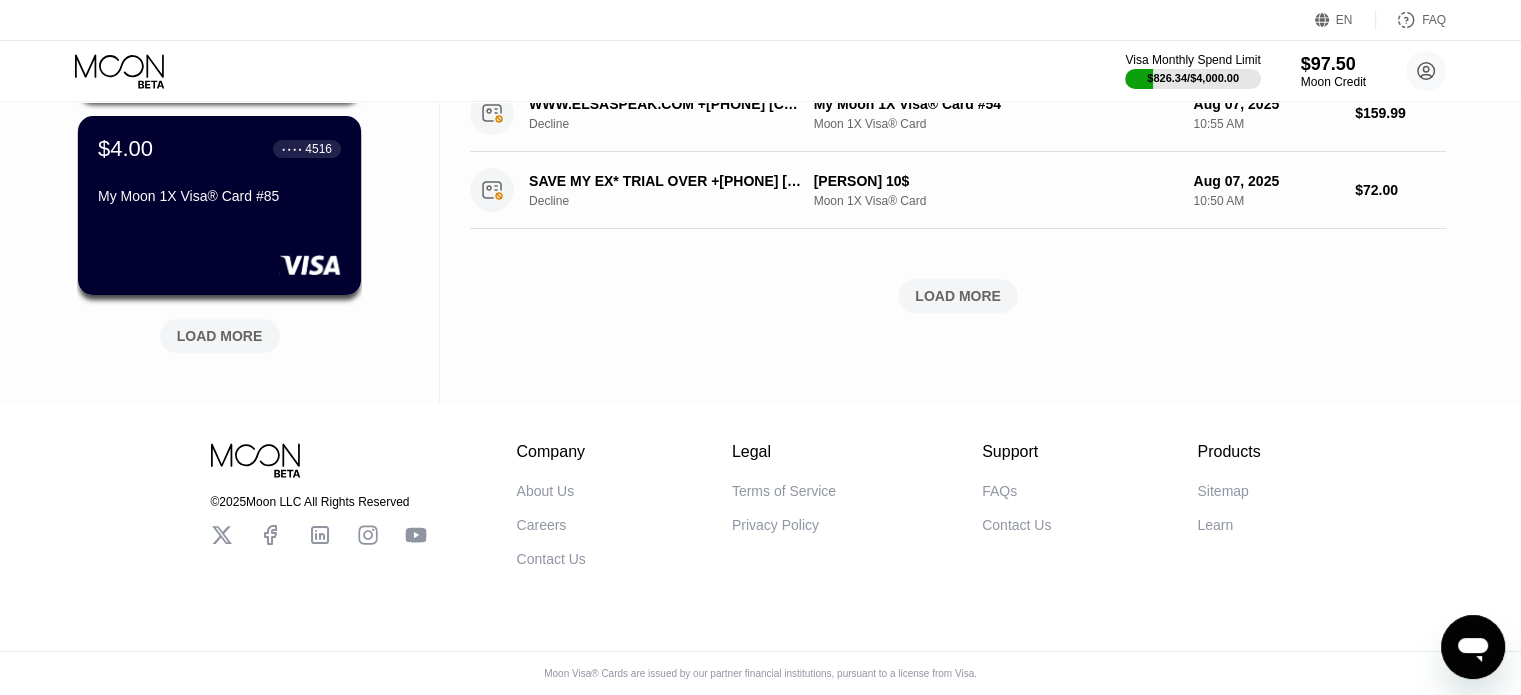 click on "LOAD MORE" at bounding box center (220, 336) 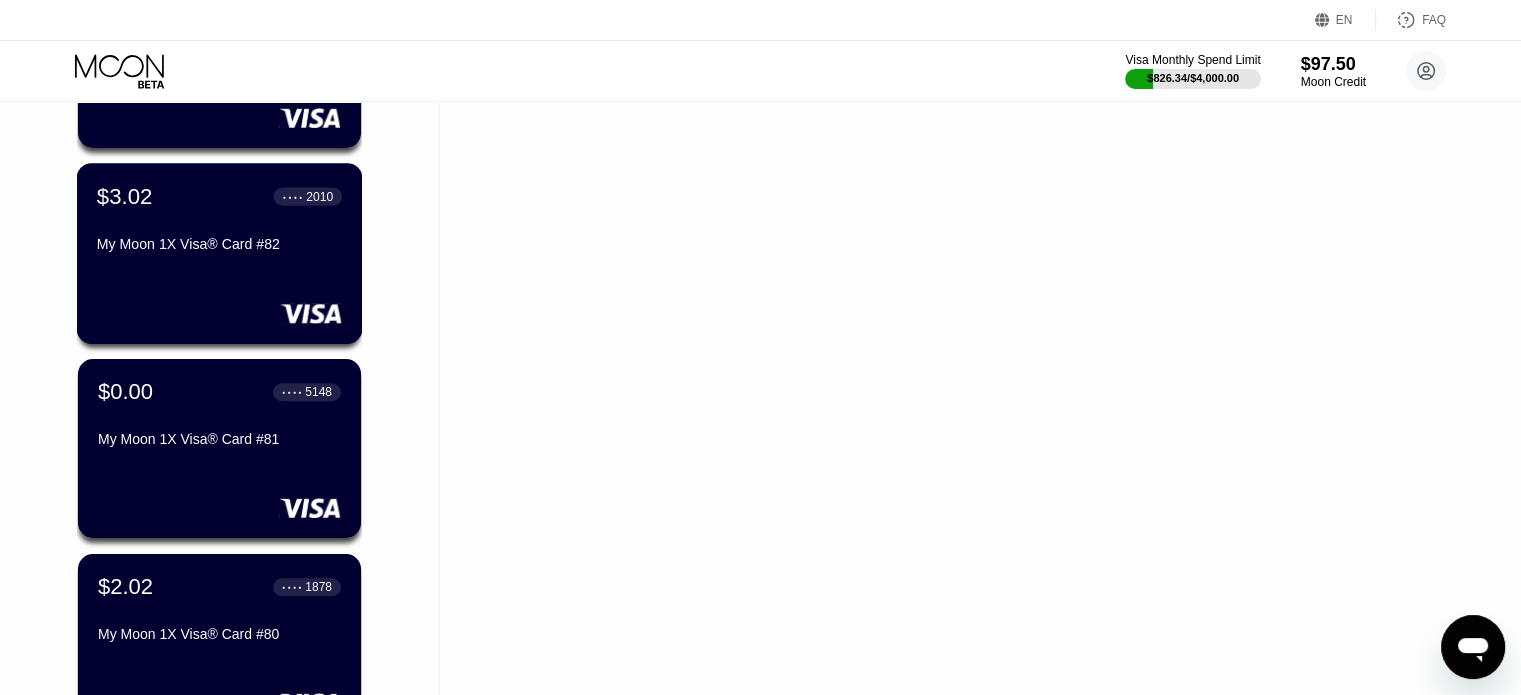 scroll, scrollTop: 1500, scrollLeft: 0, axis: vertical 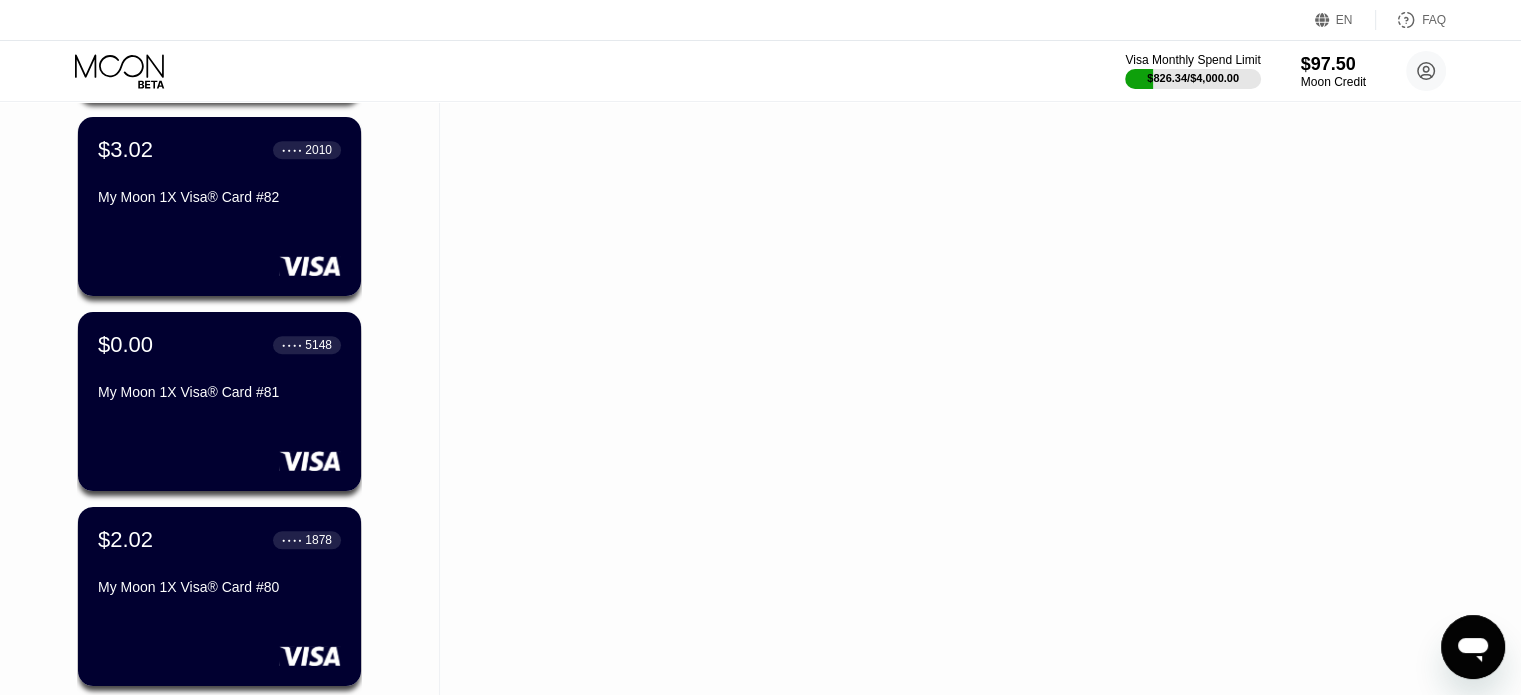 drag, startPoint x: 1180, startPoint y: 298, endPoint x: 1153, endPoint y: 299, distance: 27.018513 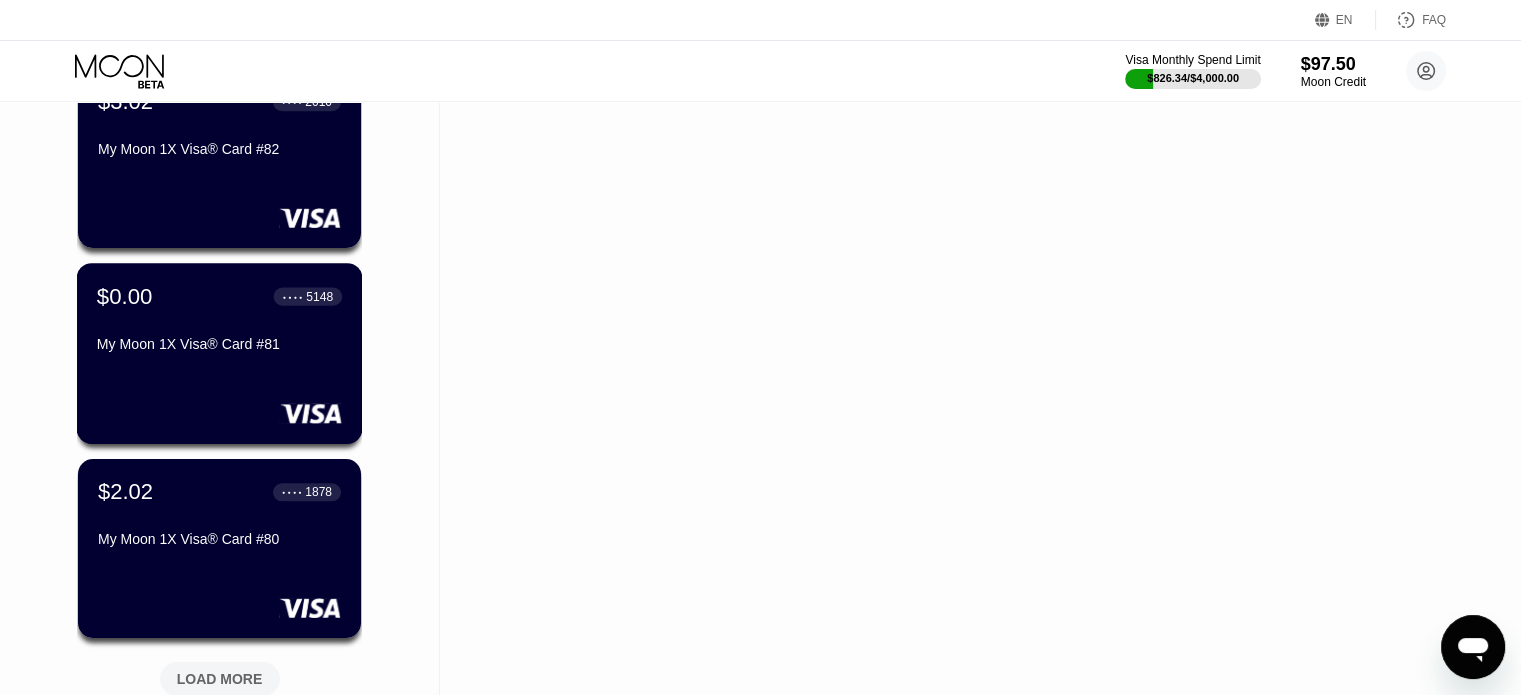 scroll, scrollTop: 1800, scrollLeft: 0, axis: vertical 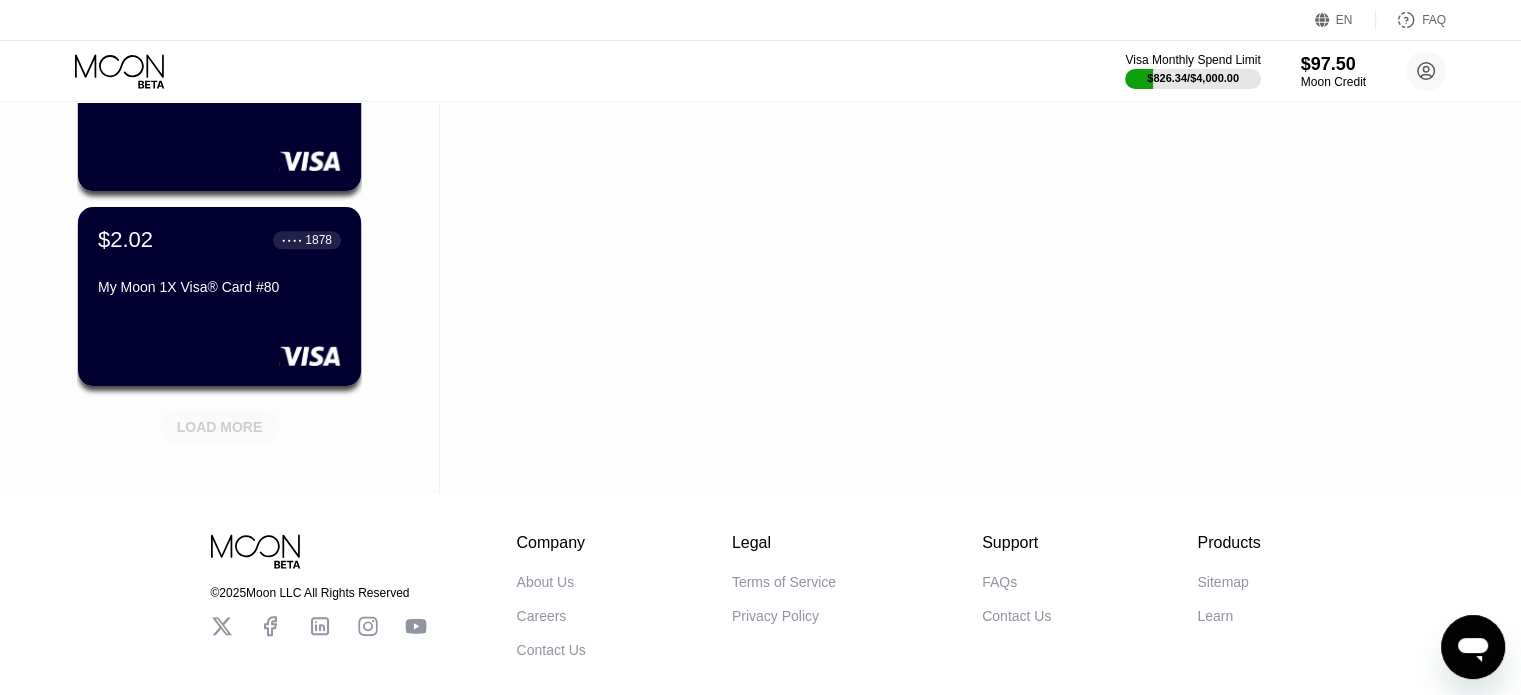 click on "LOAD MORE" at bounding box center (220, 427) 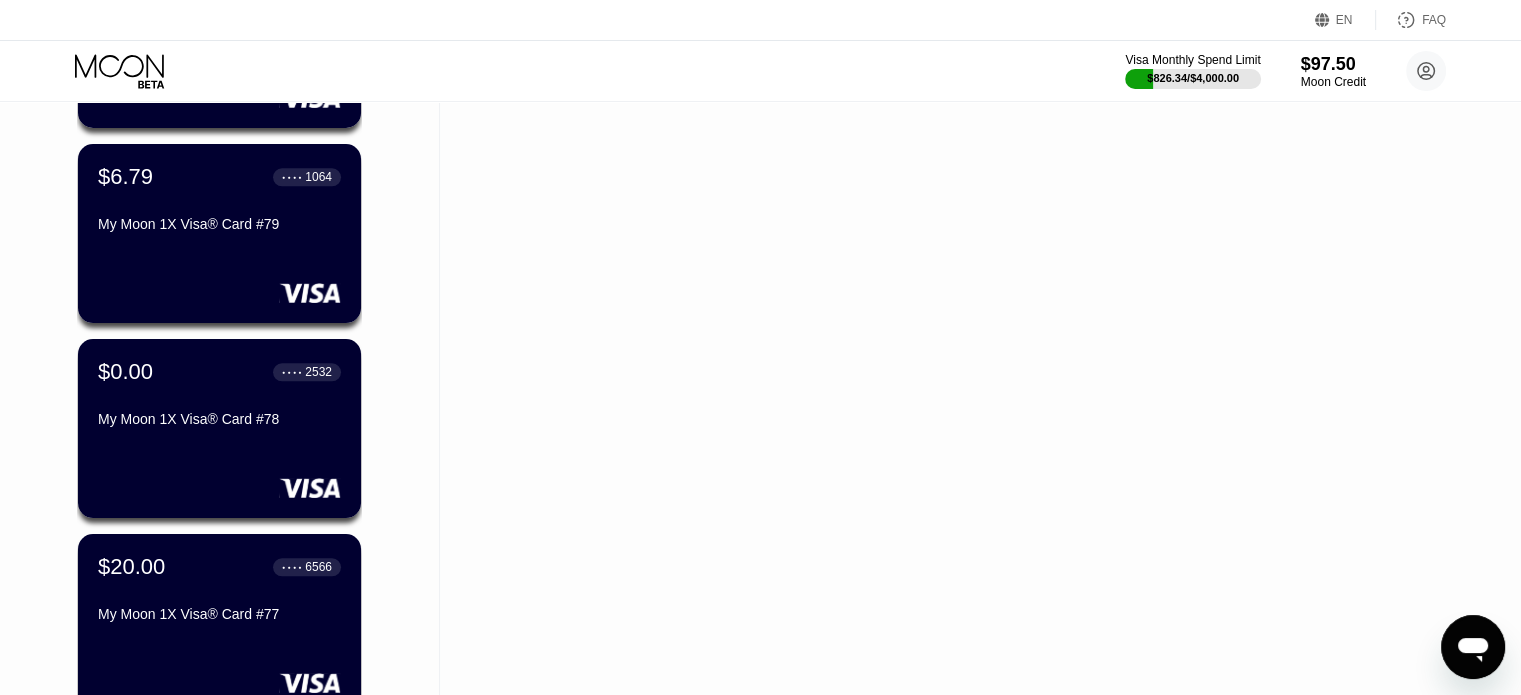 scroll, scrollTop: 2100, scrollLeft: 0, axis: vertical 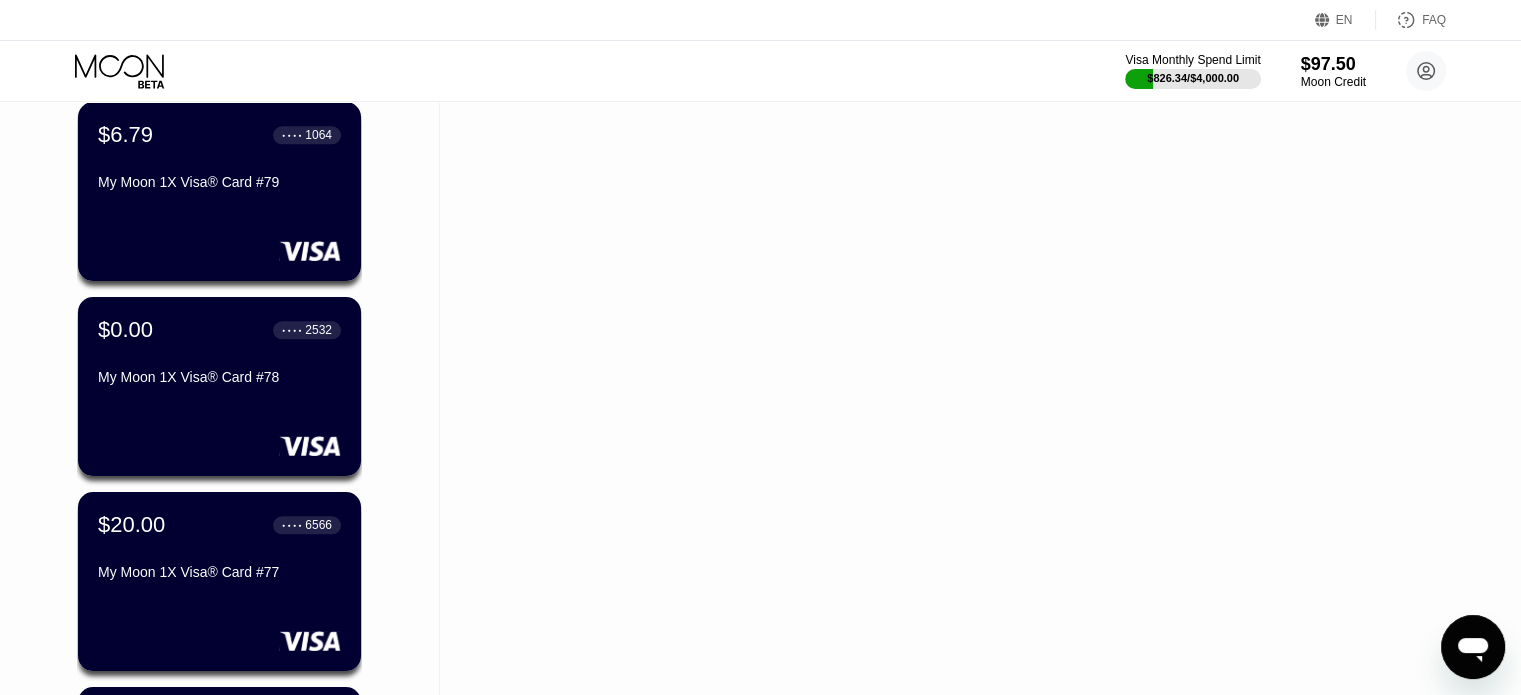 click on "Activity Export Transaction Detail Card or Product Detail Date & Time Amount Card Created Moon Credit Used: $107.00 My Moon 1X Visa® Card #89 Moon 1X Visa® Card [DATE] [TIME] $107.00 WESHOP.AI +[PHONE] [COUNTRY] Pending Purchase My Moon 1X Visa® Card #88 Moon 1X Visa® Card [DATE] [TIME] $12.99 Purchased Moon Credit Settled Purchase Moon Credit [DATE] [TIME] $200.01 SUNO INC. +[PHONE] [COUNTRY] Decline My Moon 1X Visa® Card #82 Moon 1X Visa® Card [DATE] [TIME] $10.00 SUNO INC. +[PHONE] [COUNTRY] Decline My Moon 1X Visa® Card #82 Moon 1X Visa® Card [DATE] [TIME] $10.00 HIGGSFIELD INC. +[PHONE] [COUNTRY] Decline My Moon 1X Visa® Card #86 Moon 1X Visa® Card [DATE] [TIME] $9.00 HIGGSFIELD INC. +[PHONE] [COUNTRY] Decline My Moon 1X Visa® Card #86 Moon 1X Visa® Card [DATE] [TIME] $9.00 CURSOR USAGE MID AUG +[PHONE] [COUNTRY] Decline My Moon 1X Visa® Card #52 Moon 1X Visa® Card [DATE] [TIME]" at bounding box center (958, -415) 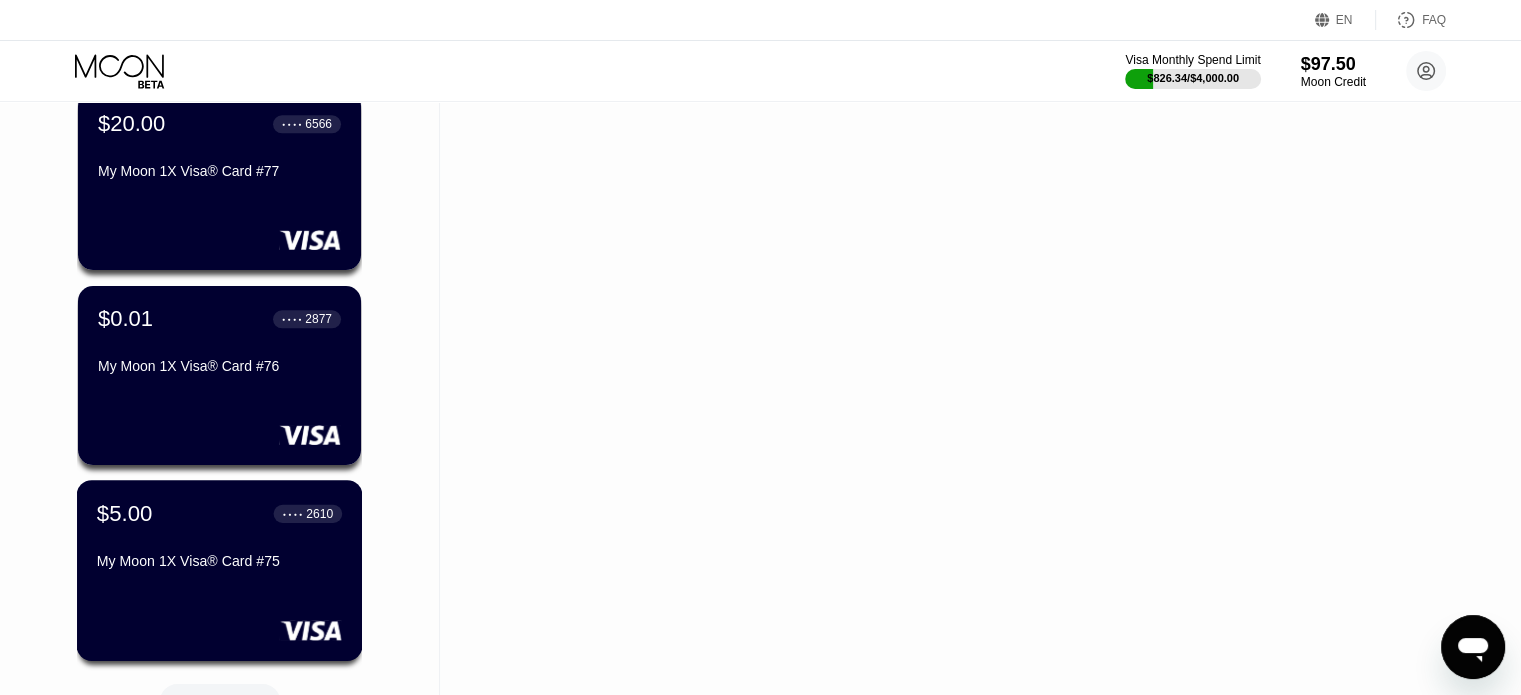 scroll, scrollTop: 2500, scrollLeft: 0, axis: vertical 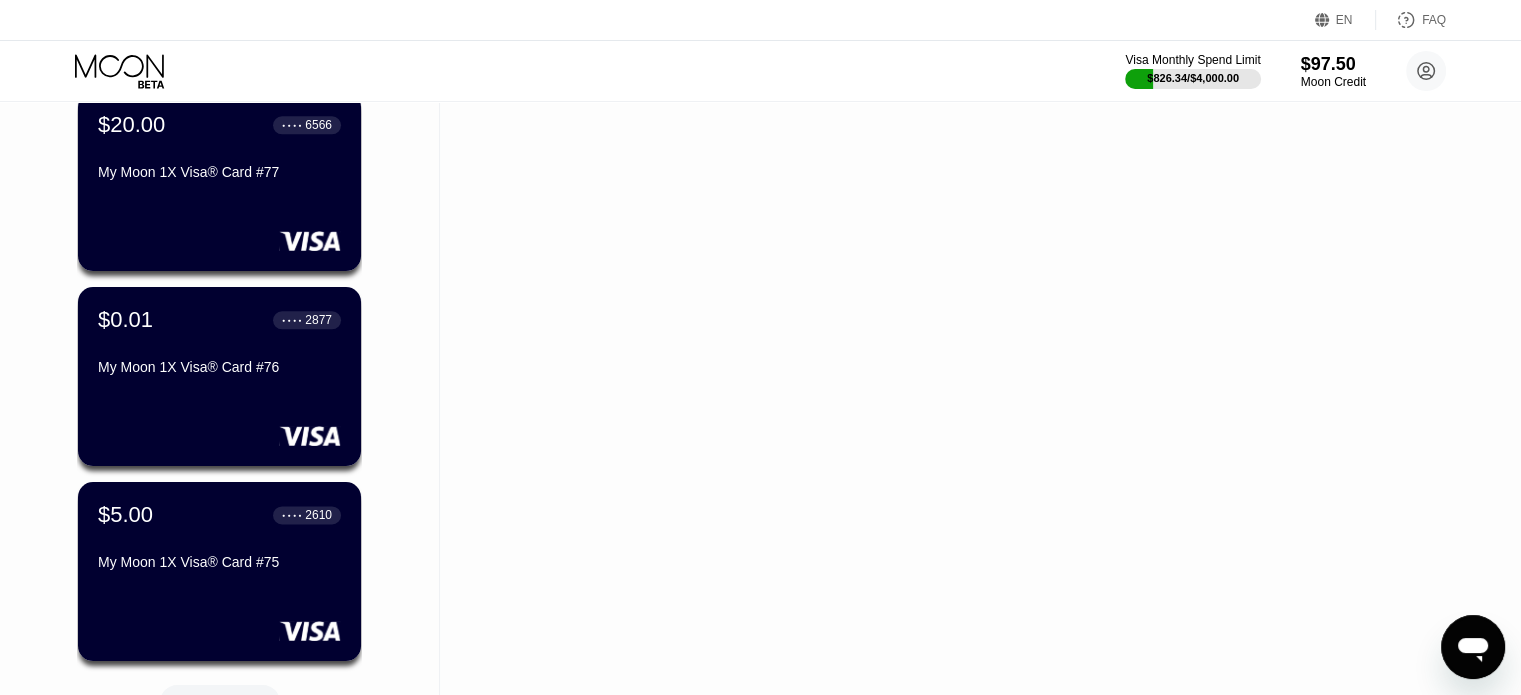 click on "Activity Export Transaction Detail Card or Product Detail Date & Time Amount Card Created Moon Credit Used: $107.00 My Moon 1X Visa® Card #89 Moon 1X Visa® Card [DATE] [TIME] $107.00 WESHOP.AI +[PHONE] [COUNTRY] Pending Purchase My Moon 1X Visa® Card #88 Moon 1X Visa® Card [DATE] [TIME] $12.99 Purchased Moon Credit Settled Purchase Moon Credit [DATE] [TIME] $200.01 SUNO INC. +[PHONE] [COUNTRY] Decline My Moon 1X Visa® Card #82 Moon 1X Visa® Card [DATE] [TIME] $10.00 SUNO INC. +[PHONE] [COUNTRY] Decline My Moon 1X Visa® Card #82 Moon 1X Visa® Card [DATE] [TIME] $10.00 HIGGSFIELD INC. +[PHONE] [COUNTRY] Decline My Moon 1X Visa® Card #86 Moon 1X Visa® Card [DATE] [TIME] $9.00 HIGGSFIELD INC. +[PHONE] [COUNTRY] Decline My Moon 1X Visa® Card #86 Moon 1X Visa® Card [DATE] [TIME] $9.00 CURSOR USAGE MID AUG +[PHONE] [COUNTRY] Decline My Moon 1X Visa® Card #52 Moon 1X Visa® Card [DATE] [TIME]" at bounding box center (958, -815) 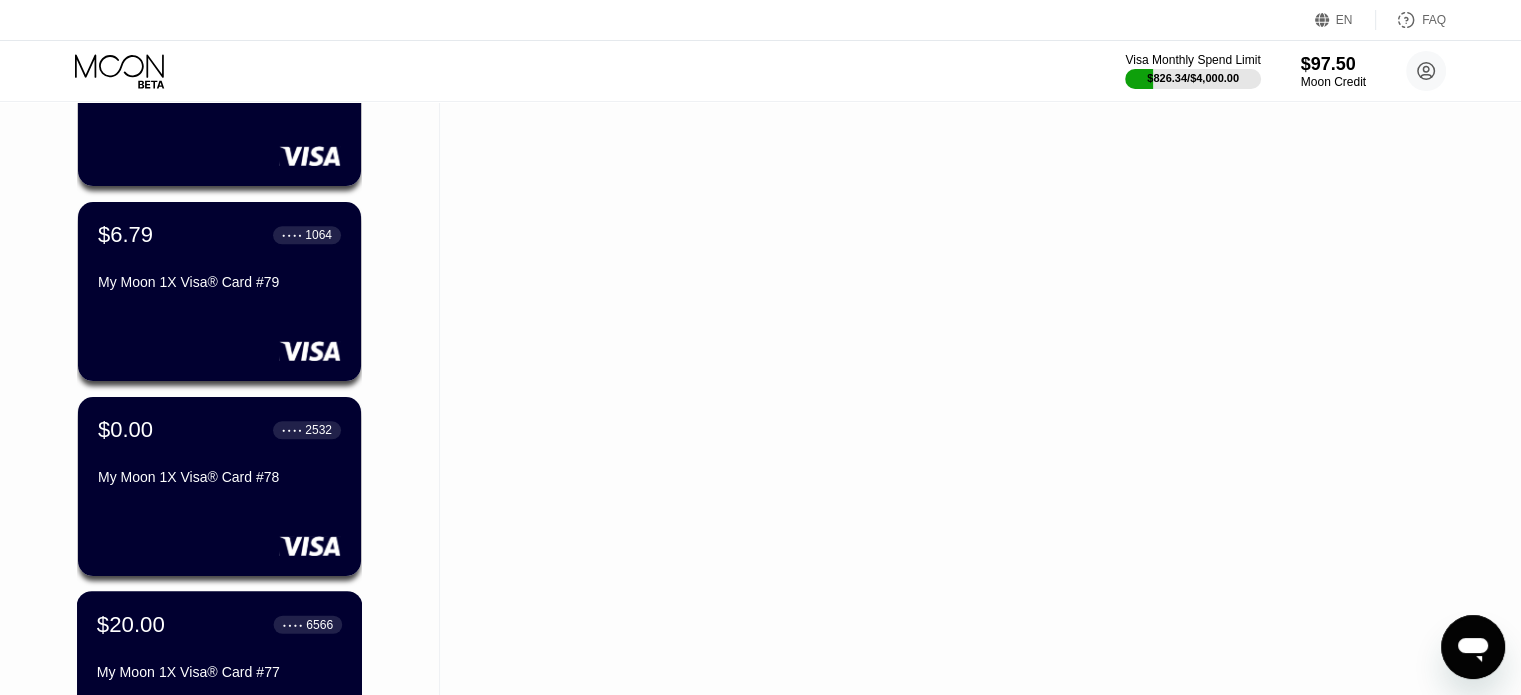 scroll, scrollTop: 1600, scrollLeft: 0, axis: vertical 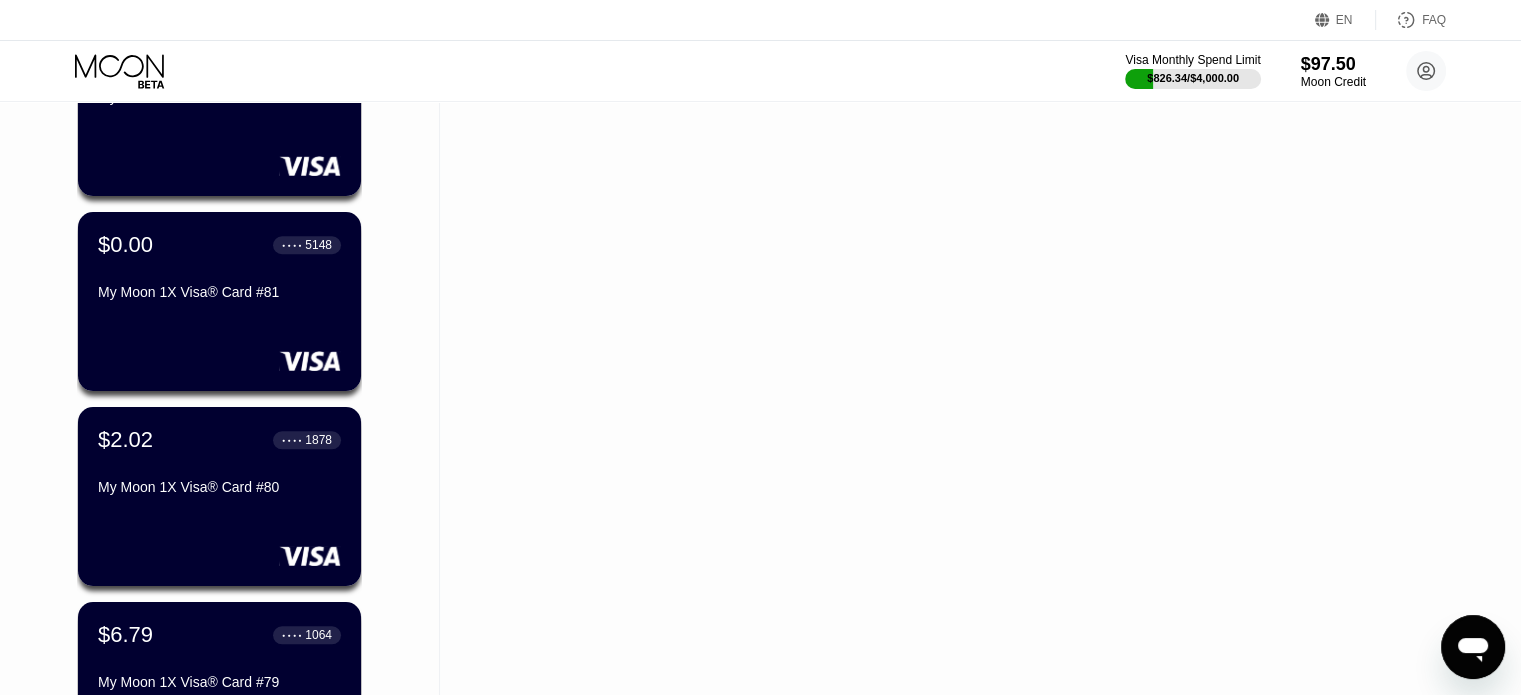 click 